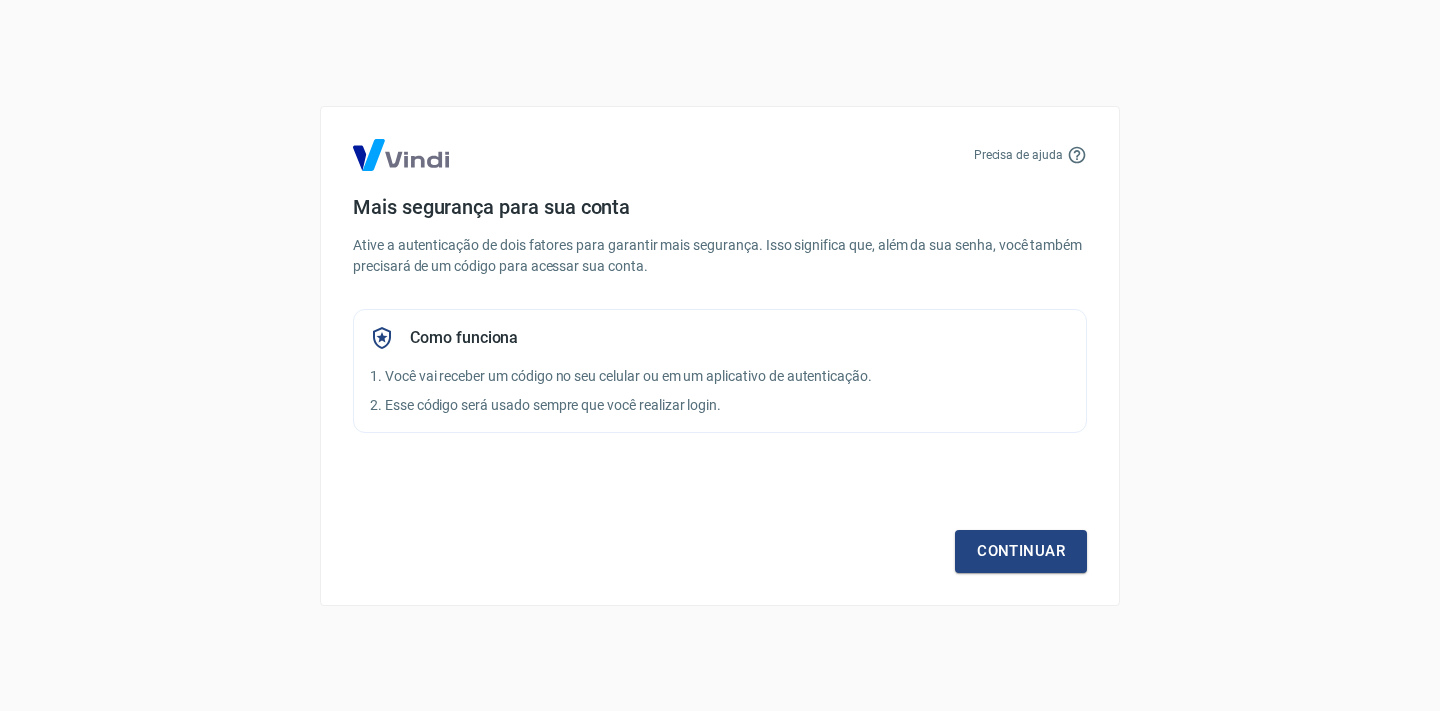 scroll, scrollTop: 0, scrollLeft: 0, axis: both 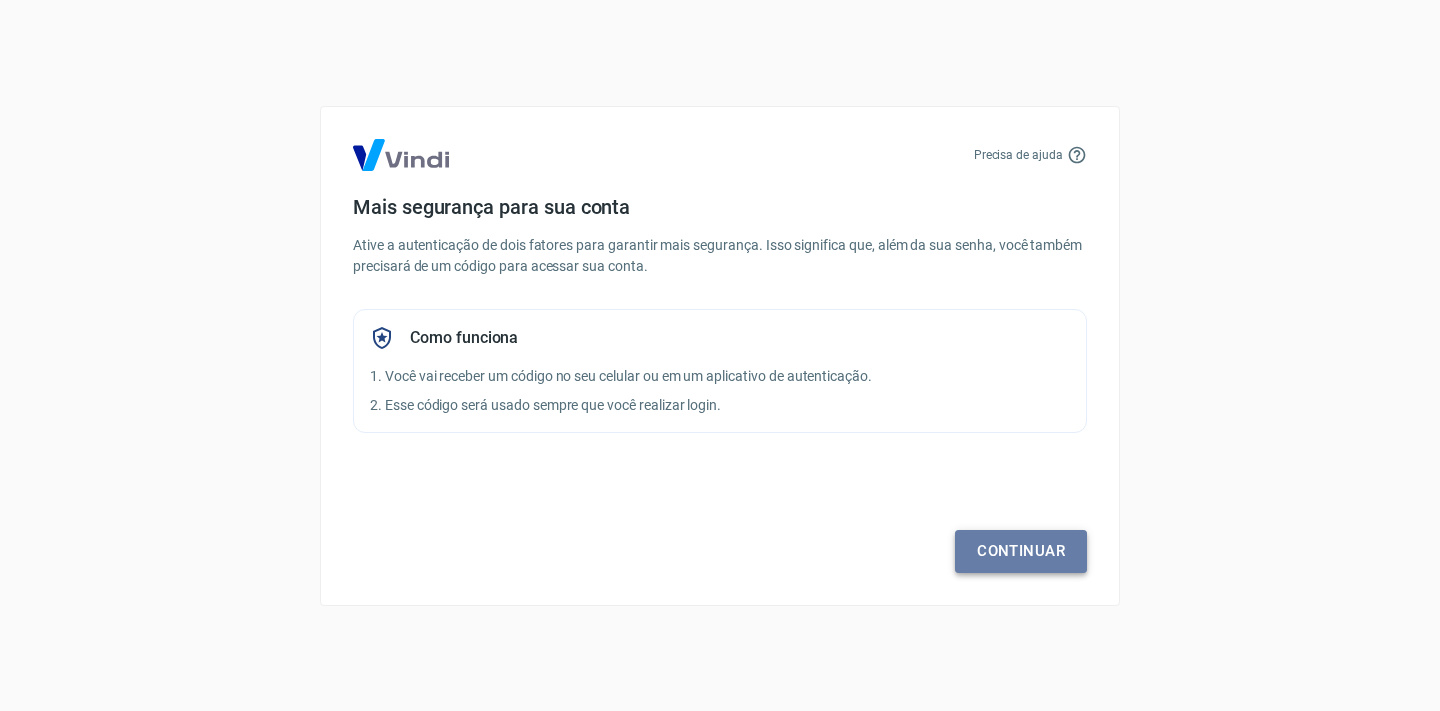 click on "Continuar" at bounding box center (1021, 551) 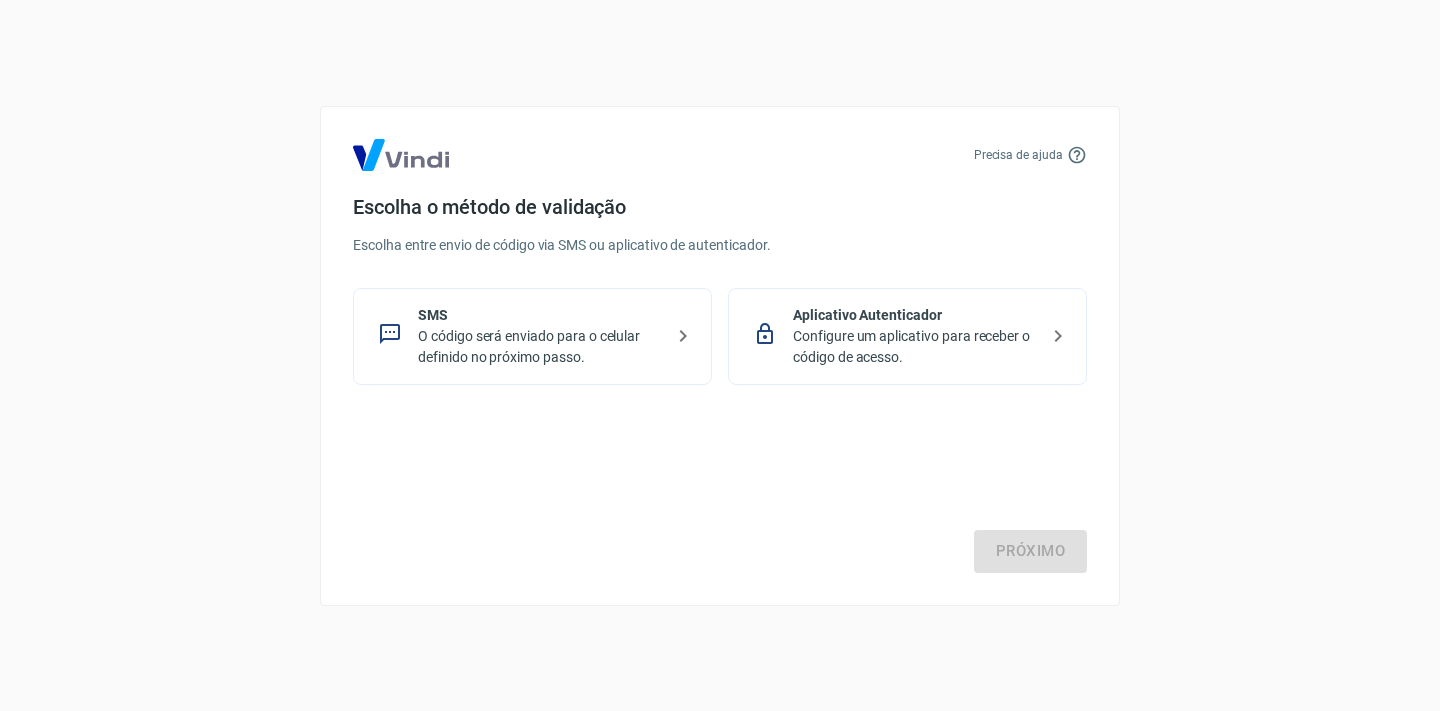 click on "O código será enviado para o celular definido no próximo passo." at bounding box center (540, 347) 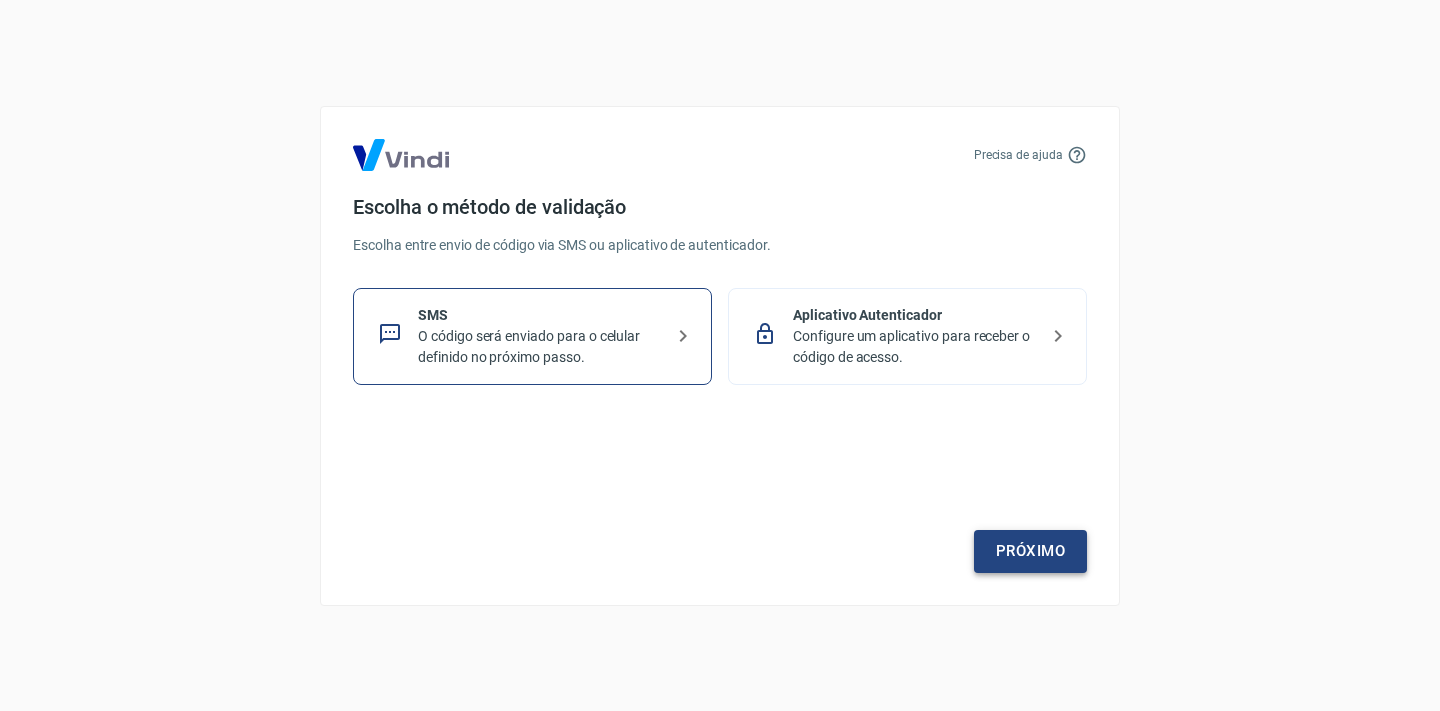 click on "Próximo" at bounding box center [1030, 551] 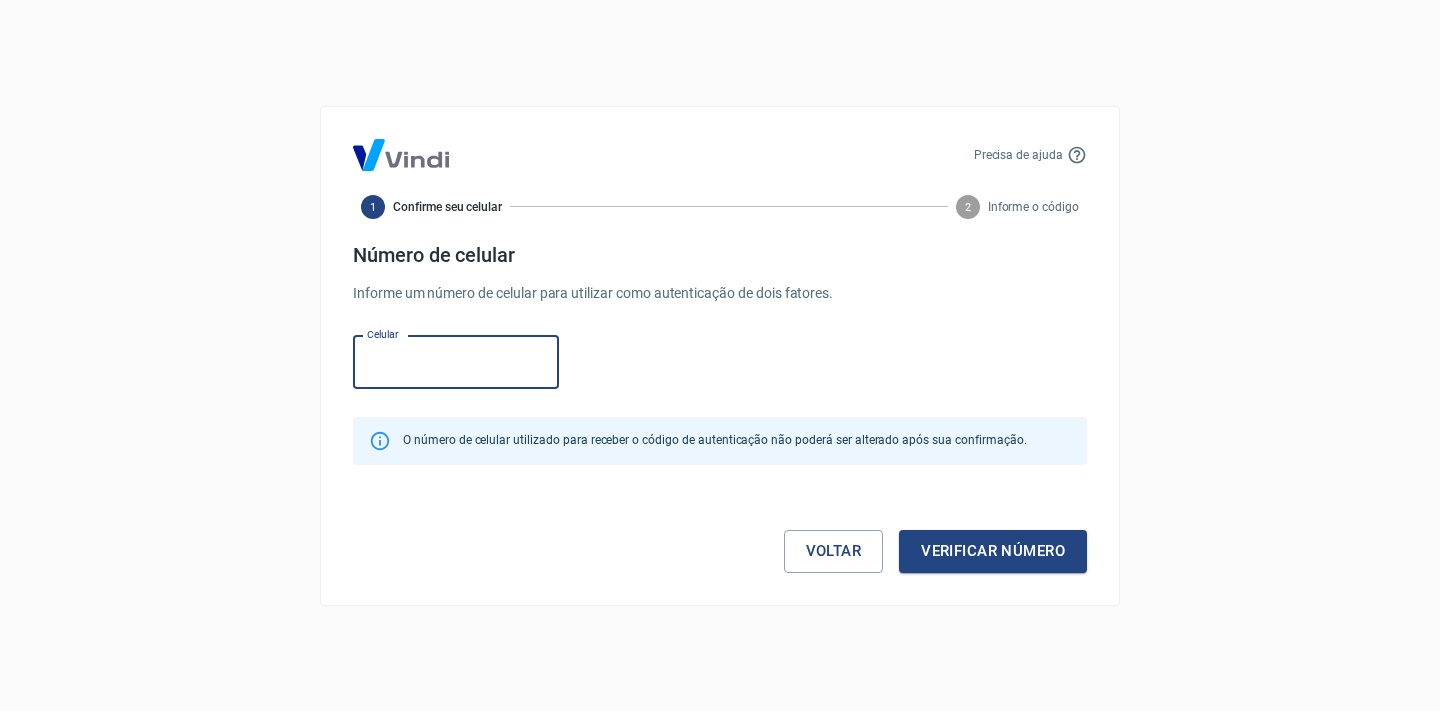 click on "Celular" at bounding box center [456, 362] 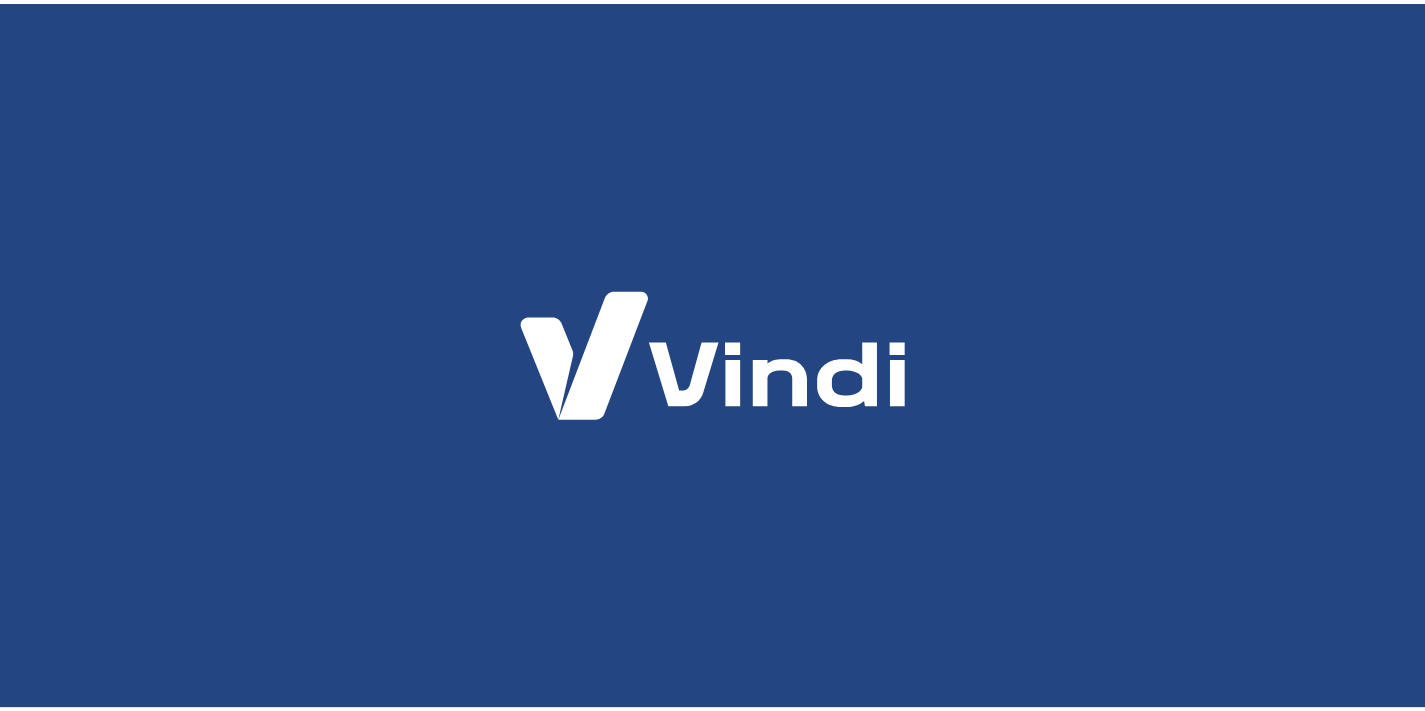 scroll, scrollTop: 0, scrollLeft: 0, axis: both 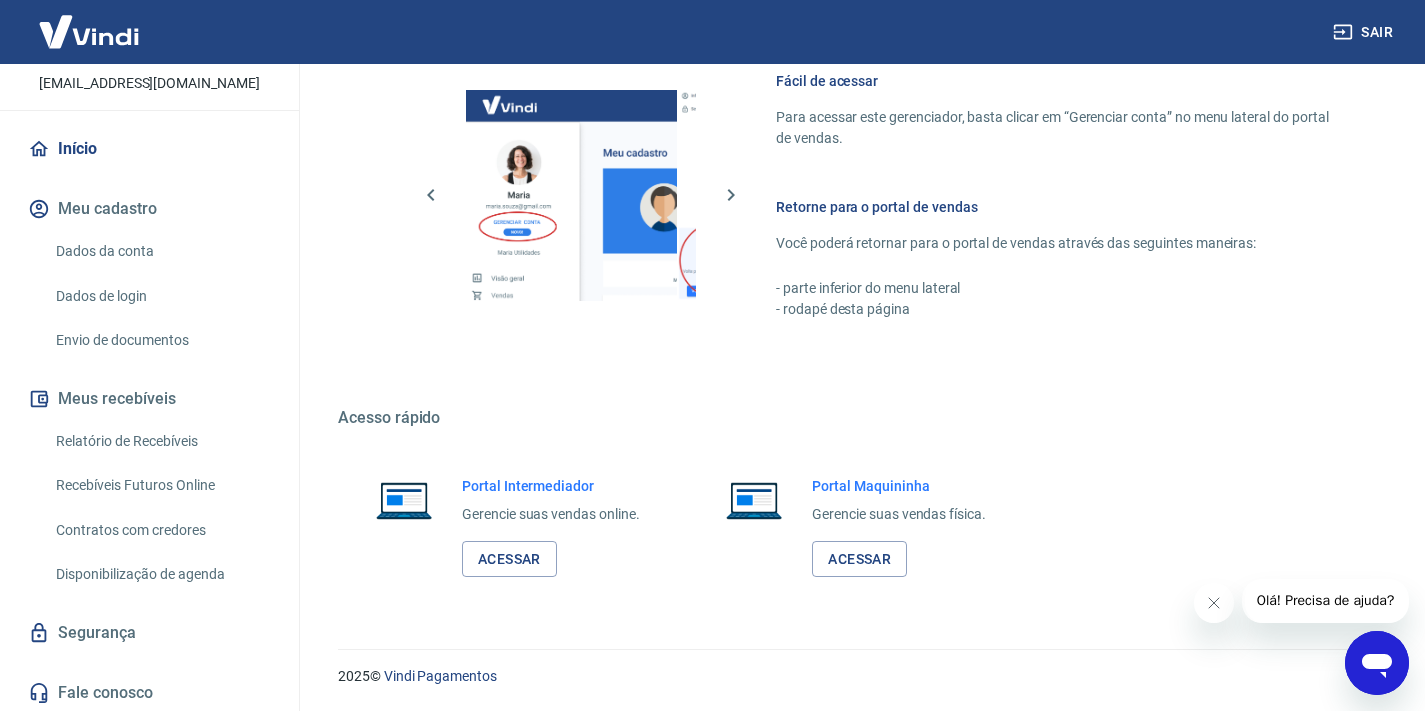click 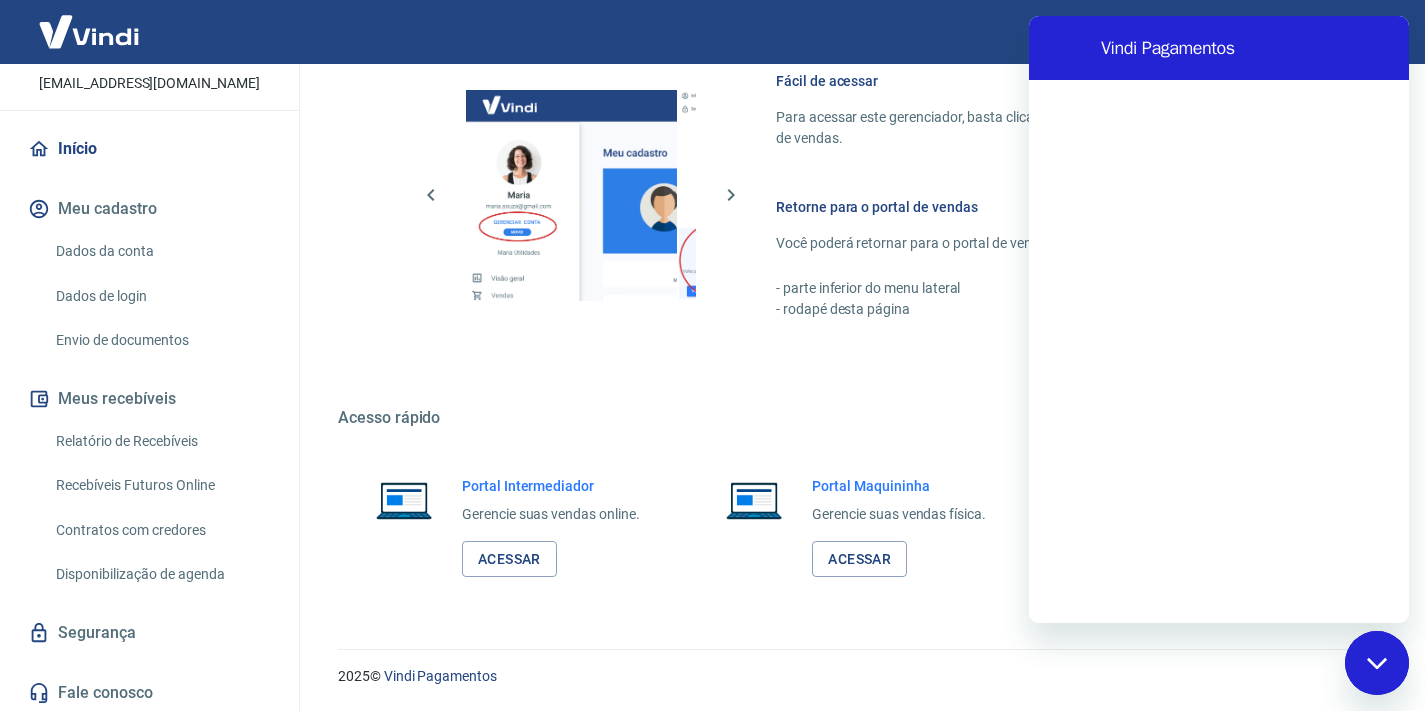 scroll, scrollTop: 0, scrollLeft: 0, axis: both 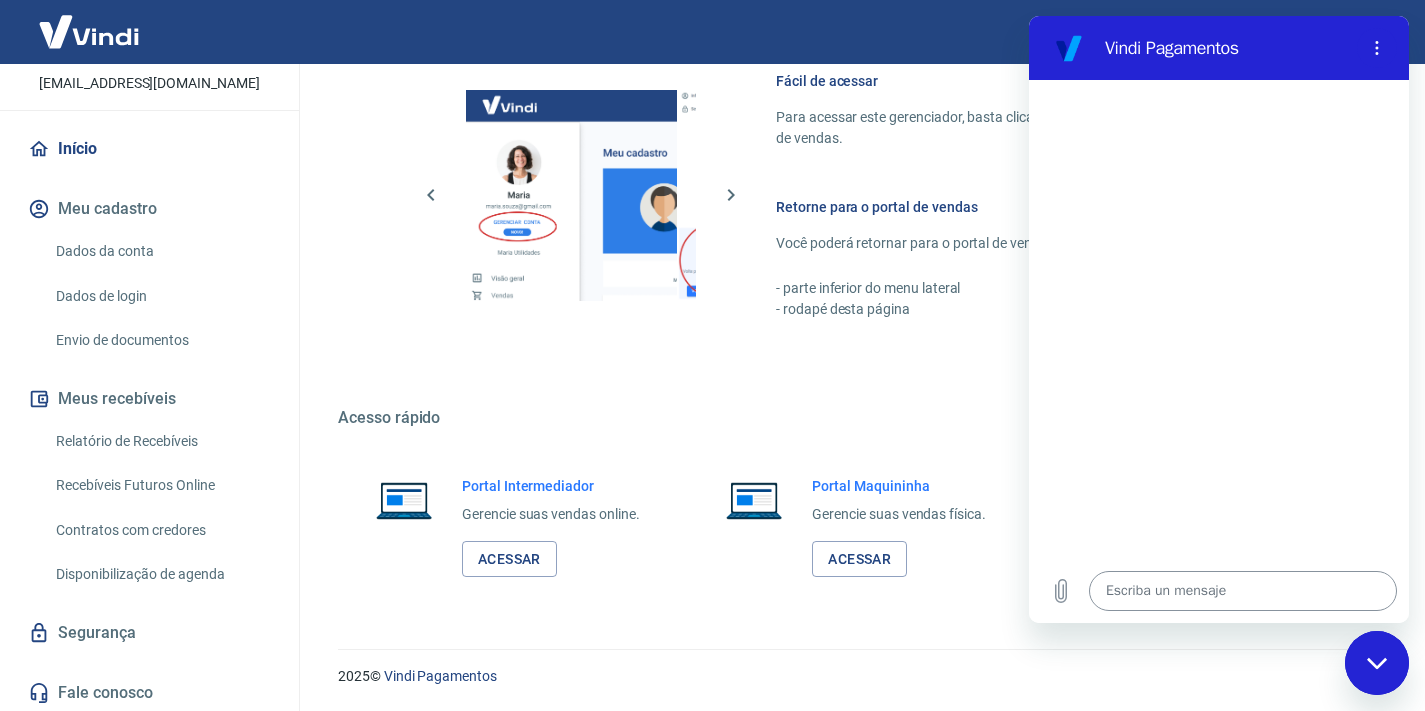 click at bounding box center (1243, 591) 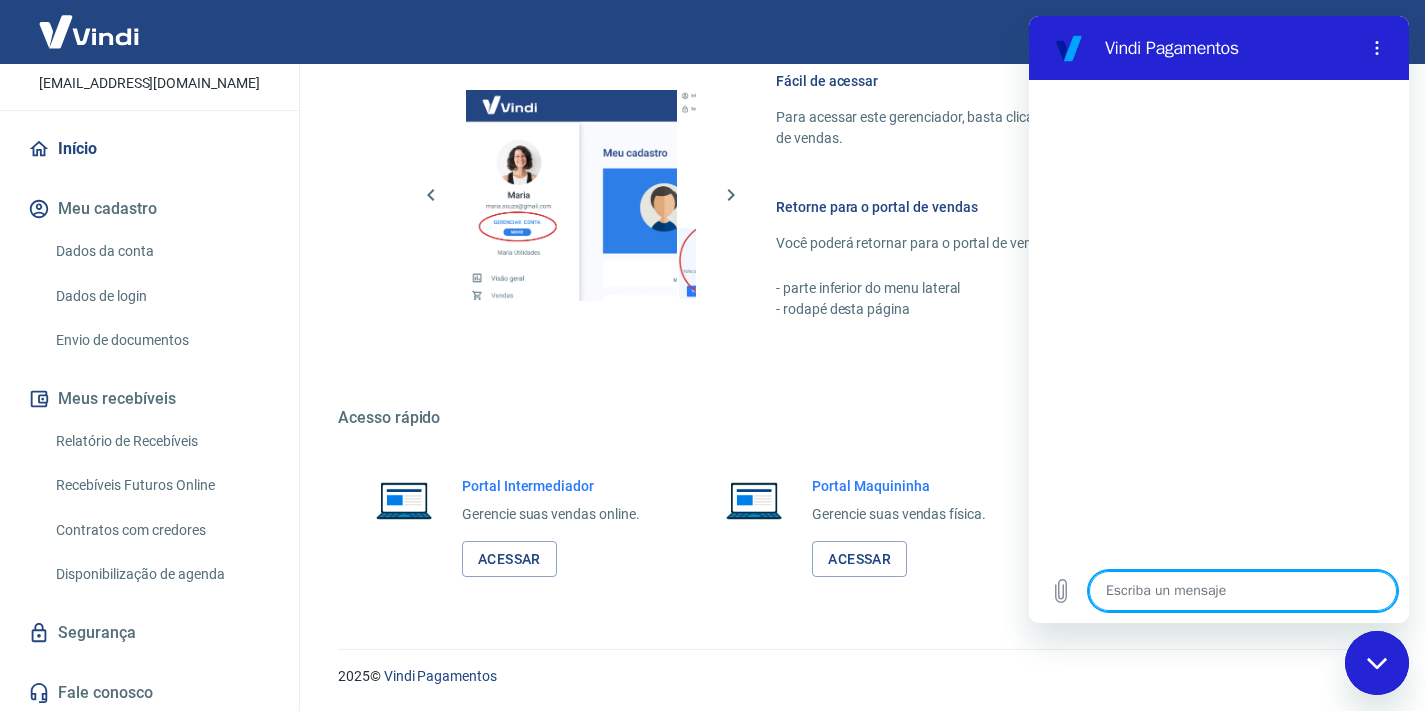 type on "b" 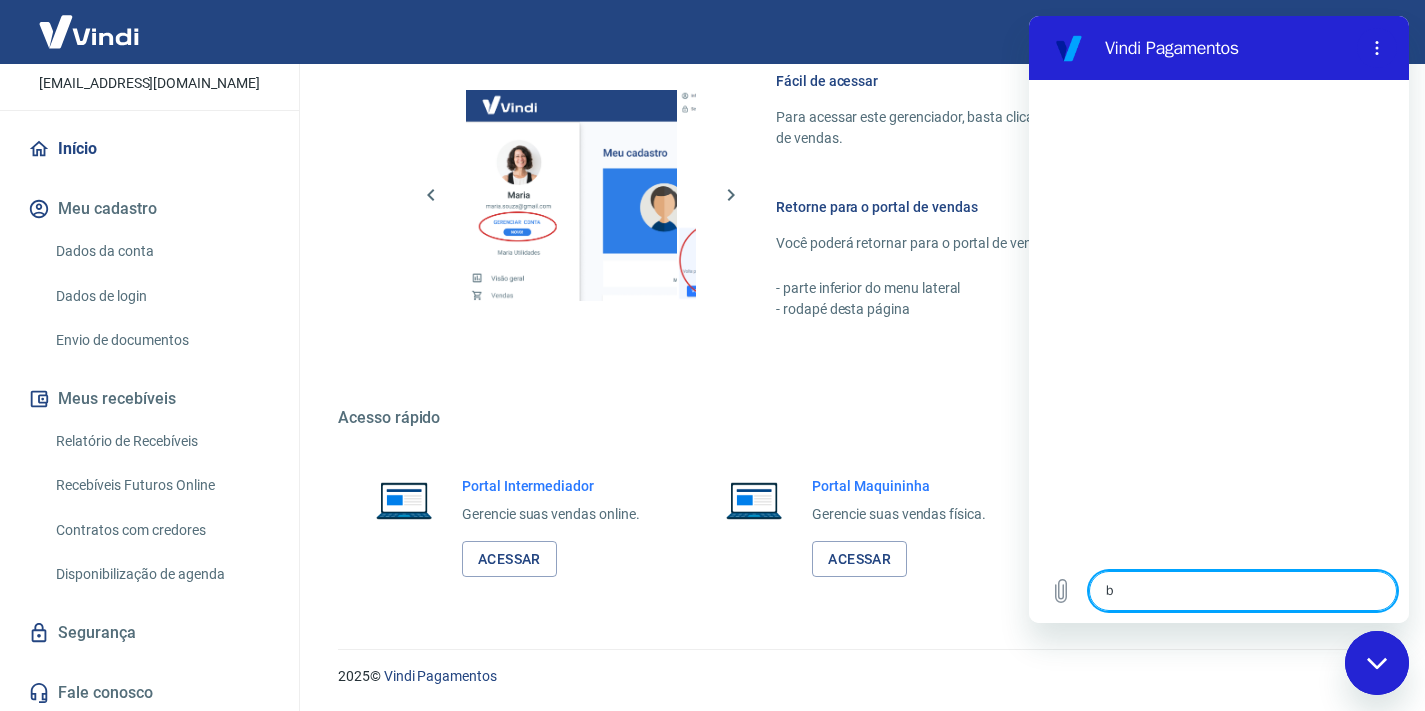 type on "x" 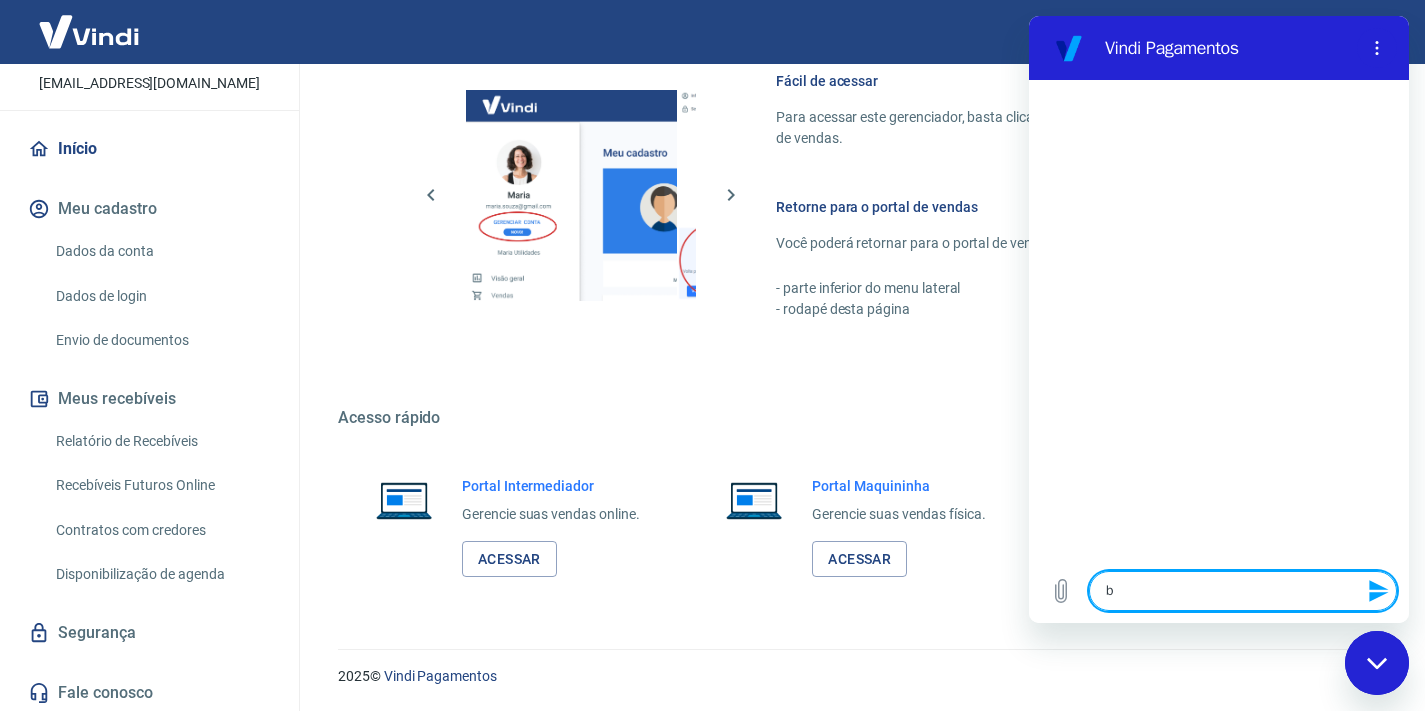type on "bo" 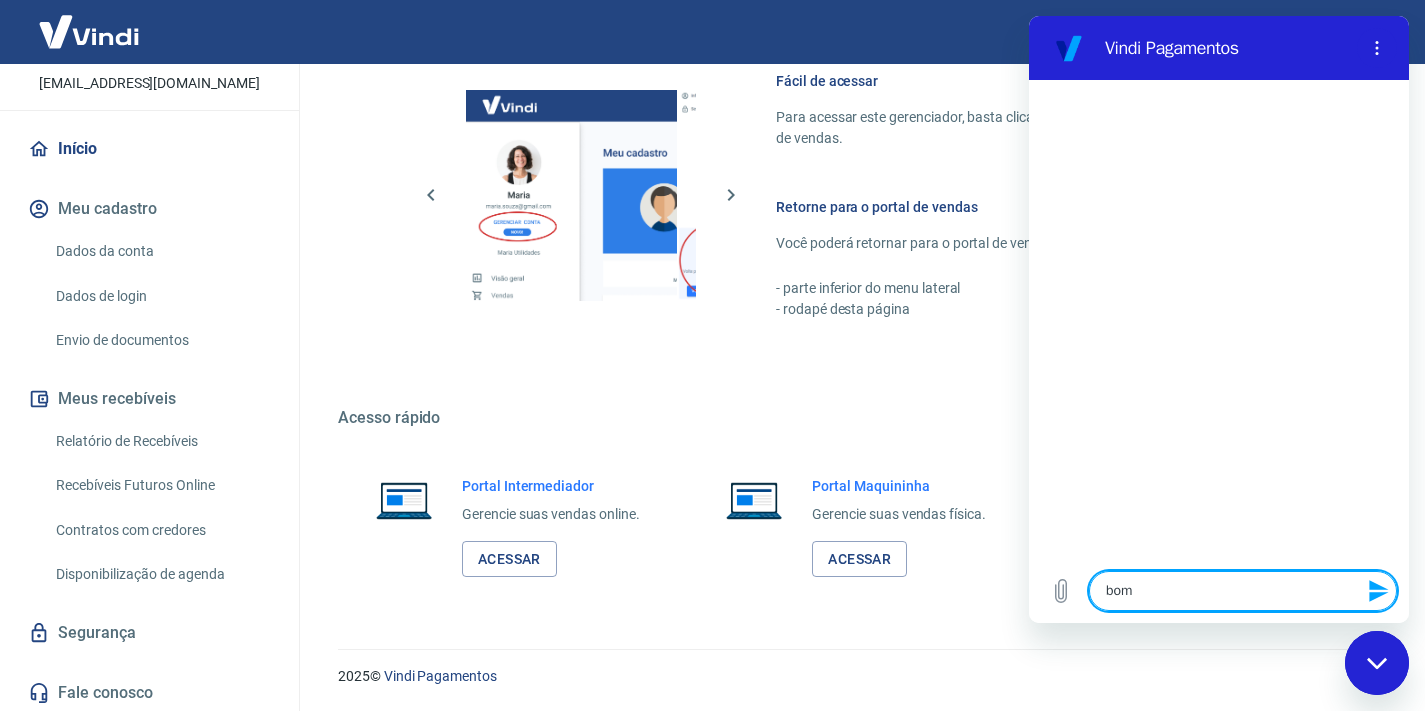 type on "bom" 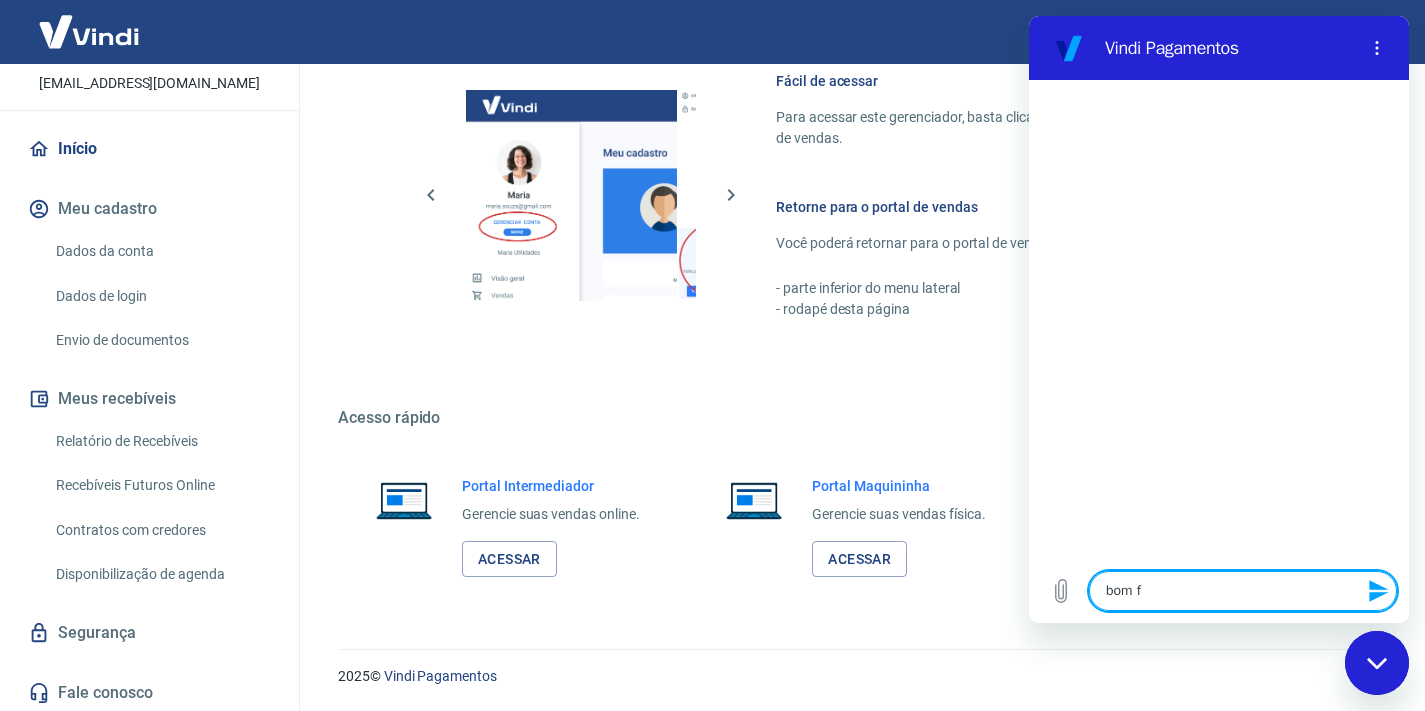 type on "bom" 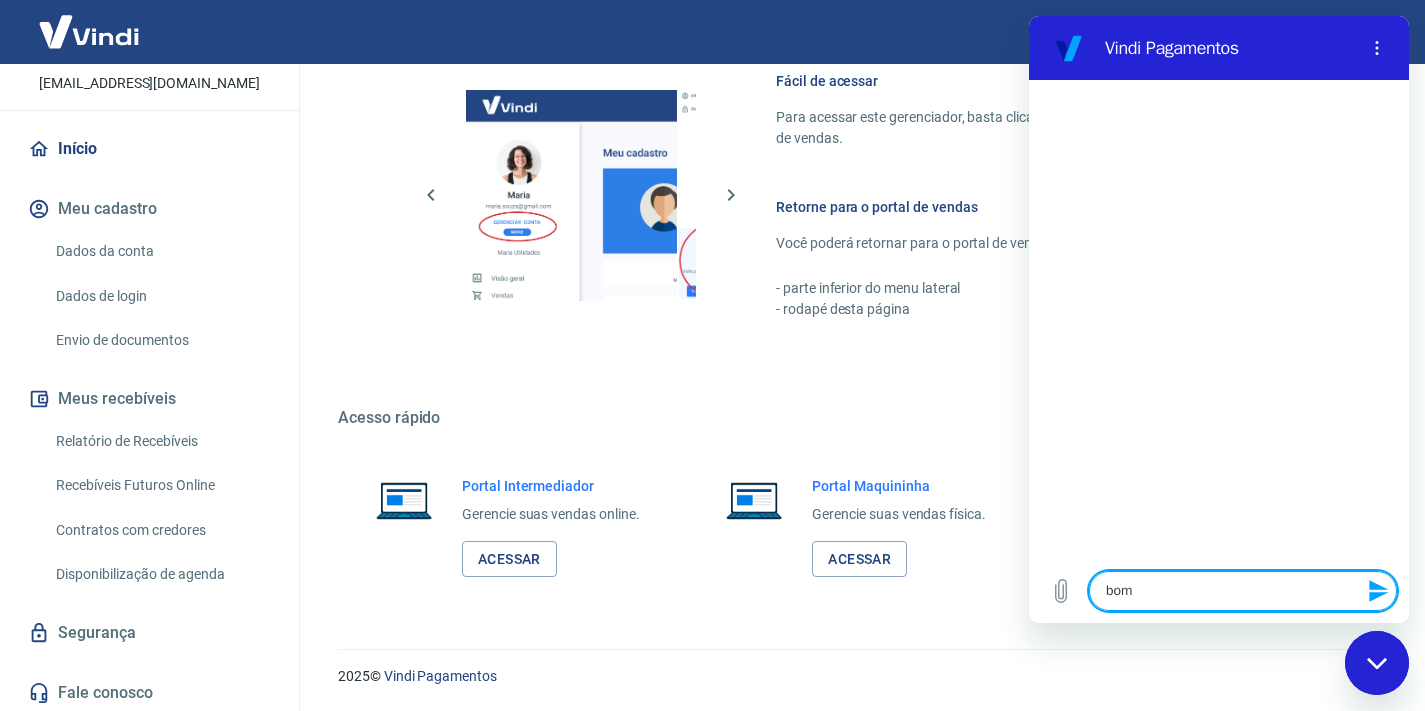 type on "x" 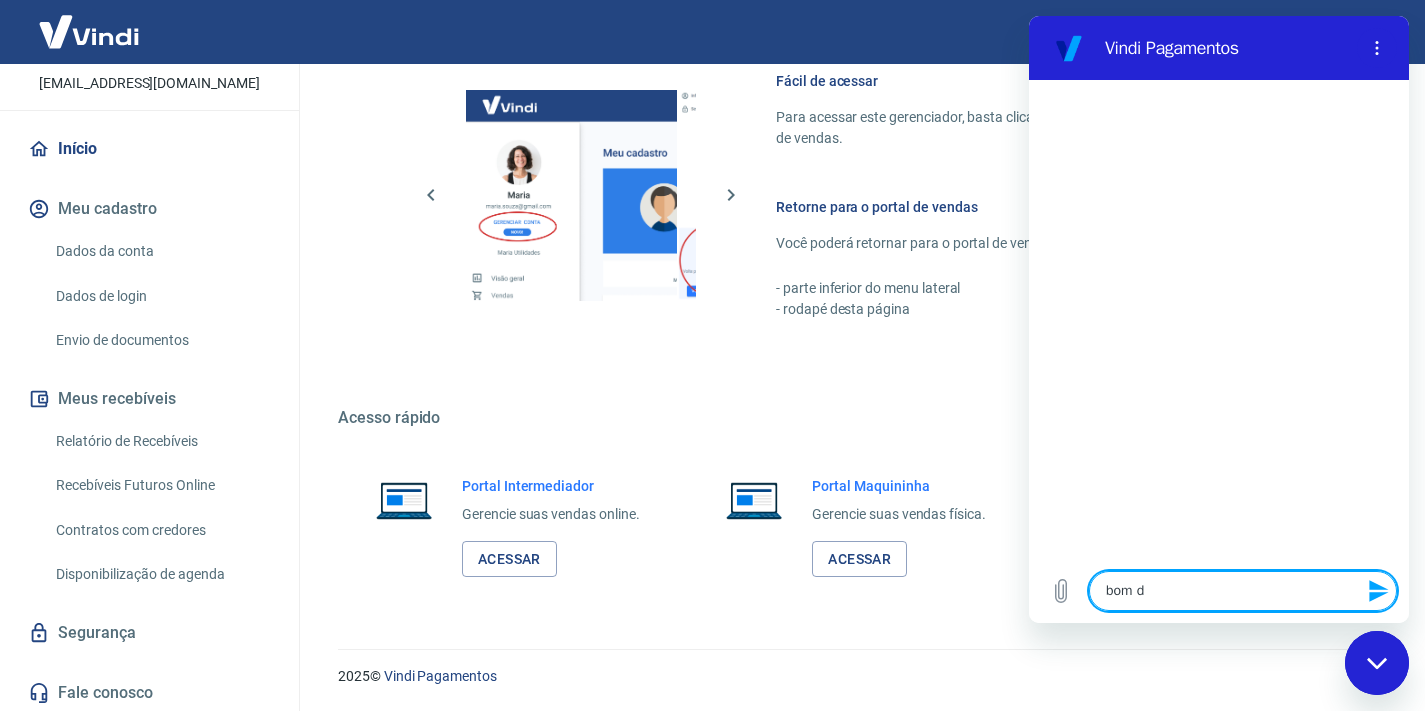 type on "bom di" 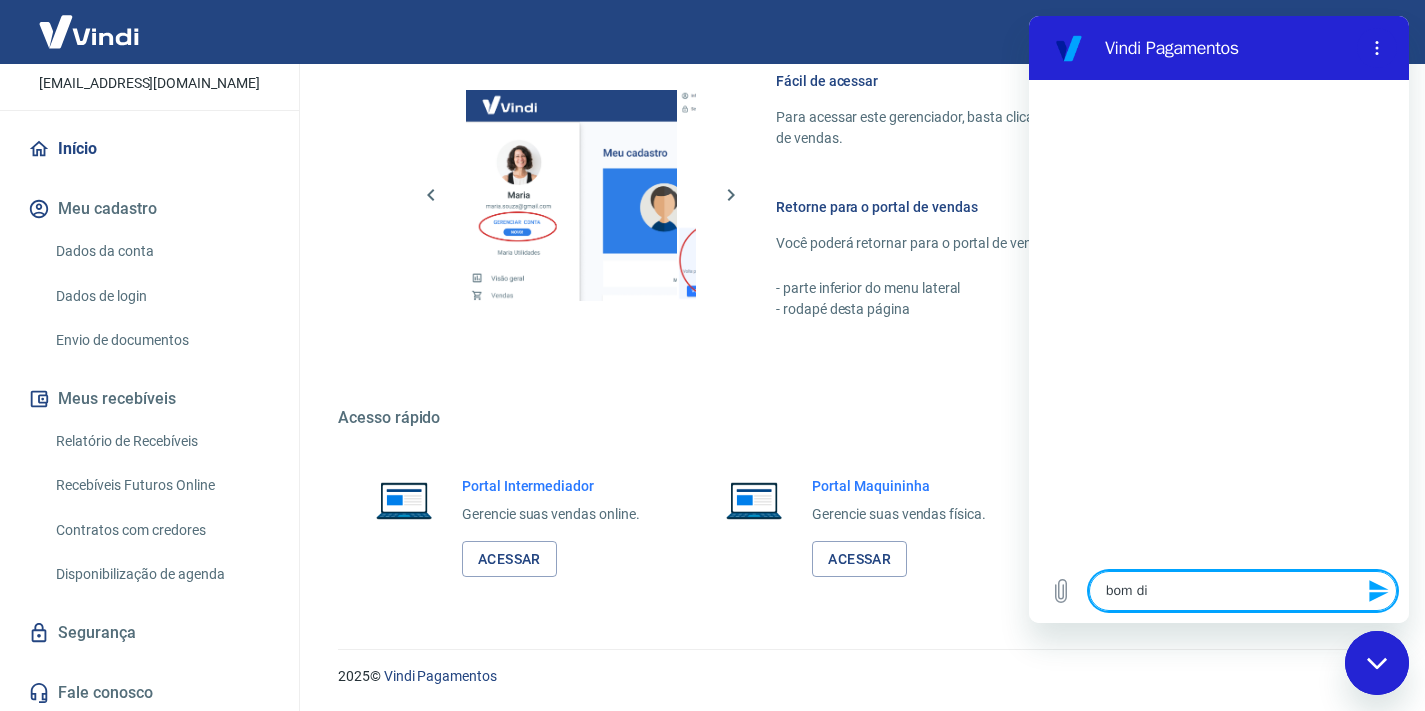 type on "bom dia" 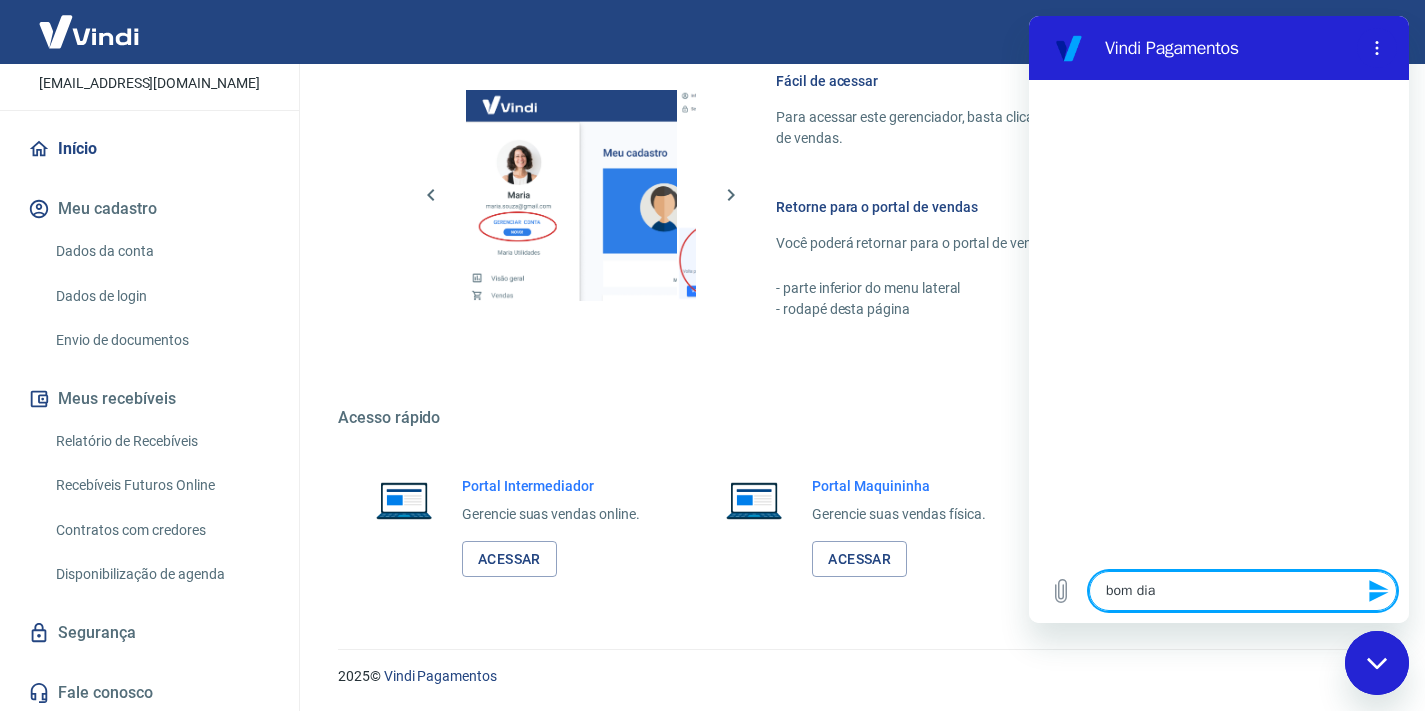 type 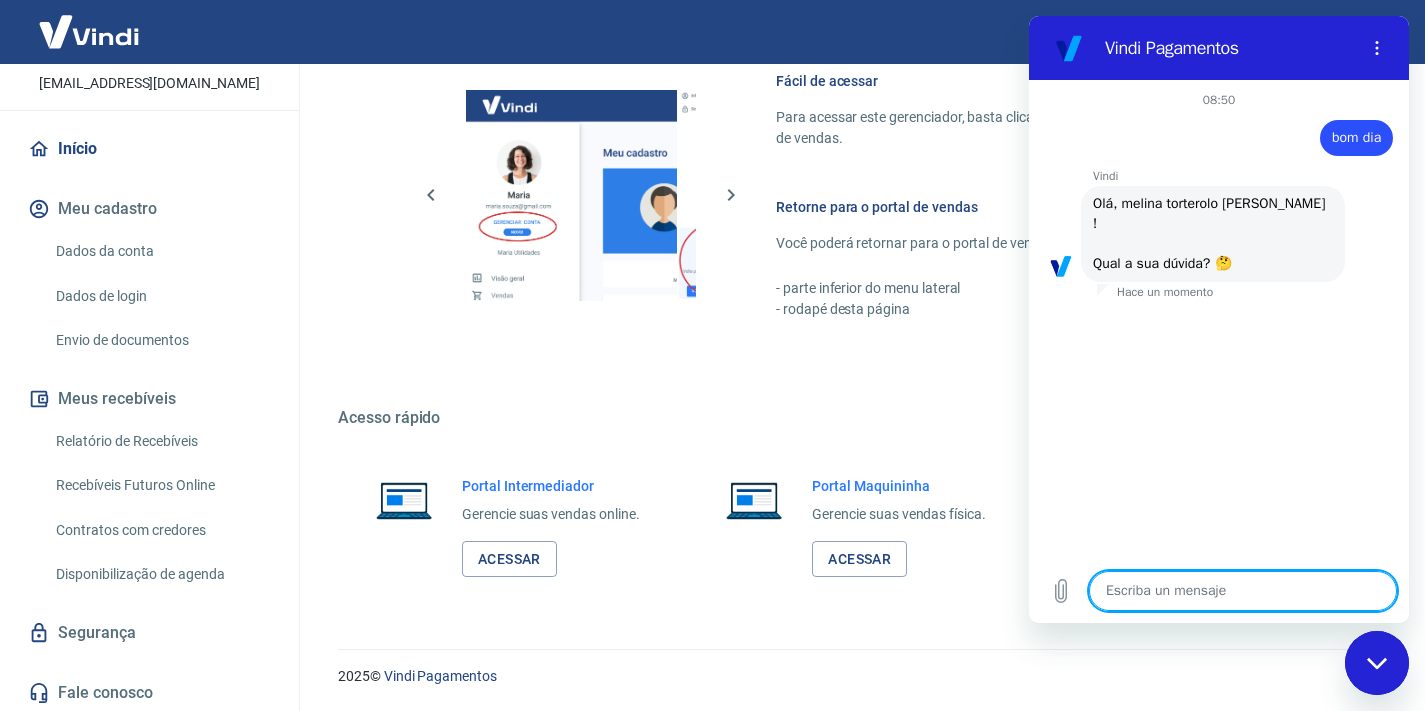 scroll, scrollTop: 48, scrollLeft: 0, axis: vertical 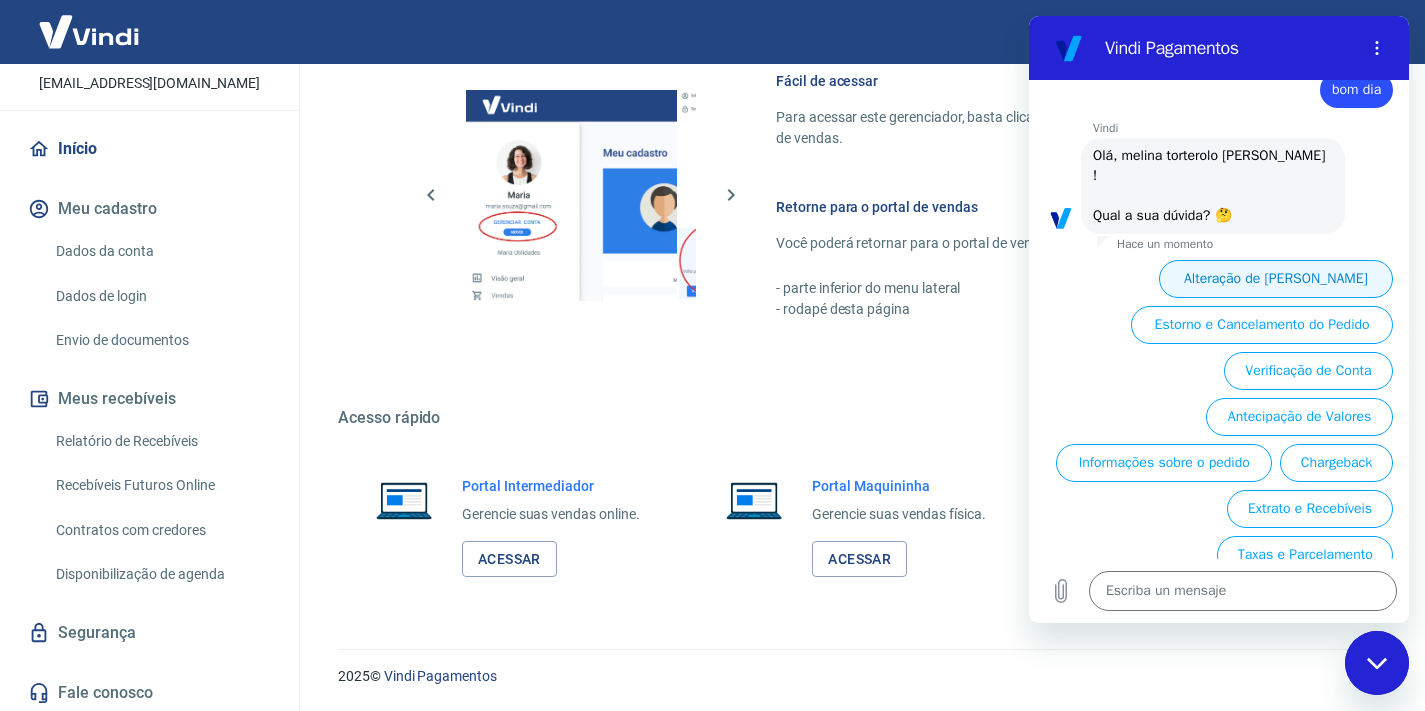 click on "Alteração de Dados Cadastrais" at bounding box center (1276, 279) 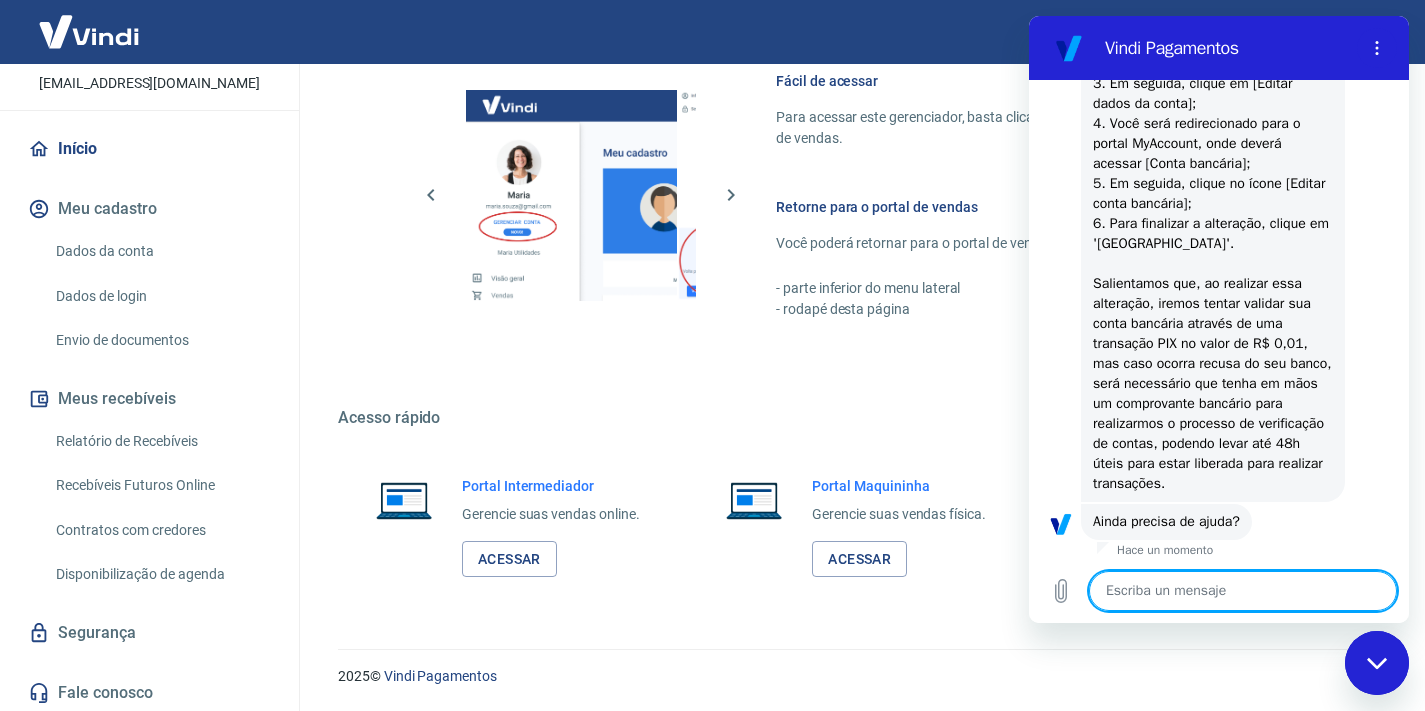 scroll, scrollTop: 484, scrollLeft: 0, axis: vertical 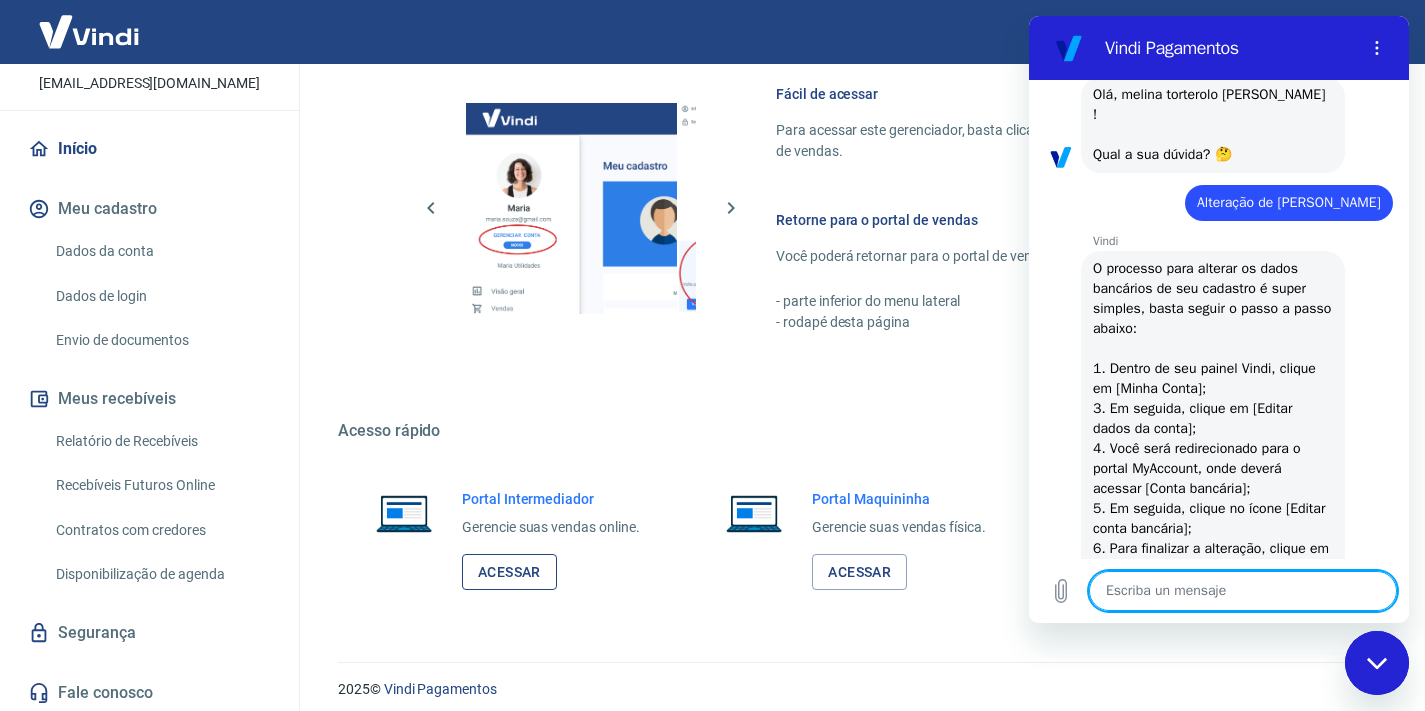 click on "Acessar" at bounding box center (509, 572) 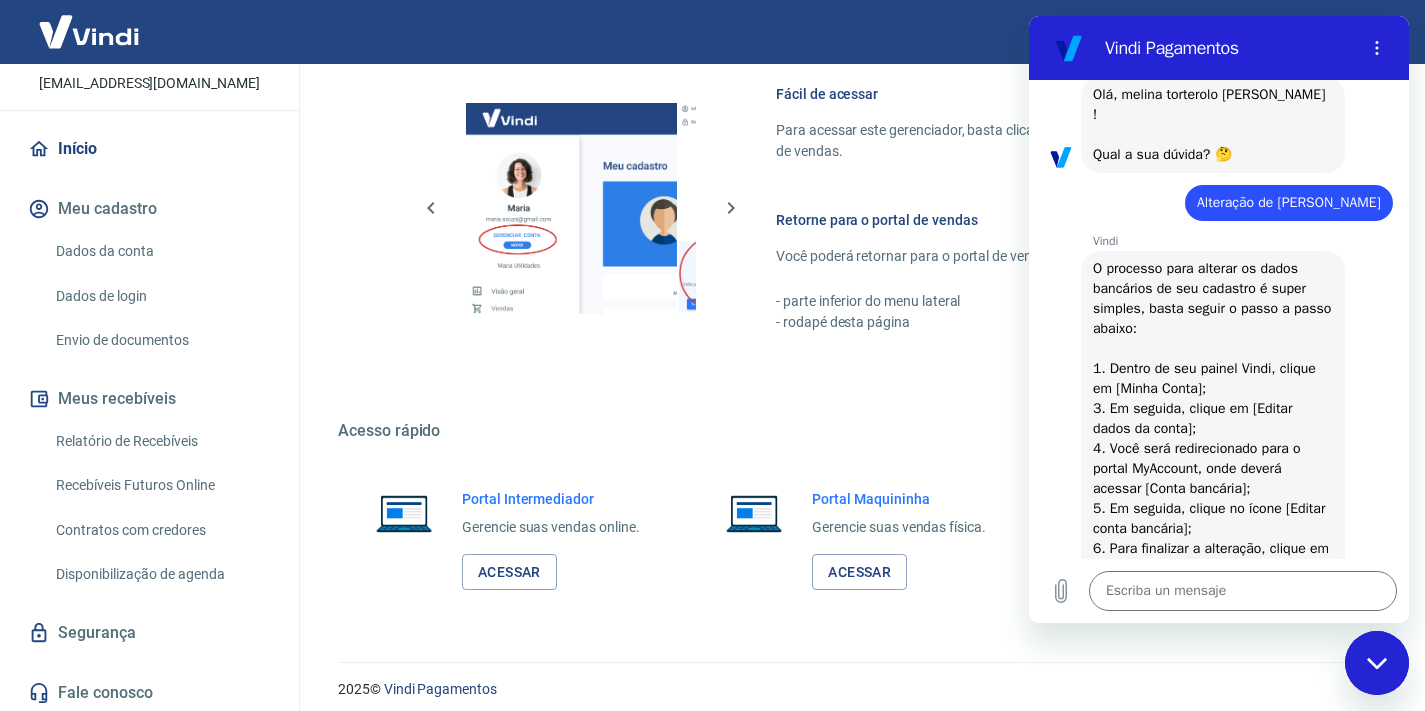 click on "Sair" at bounding box center (712, 32) 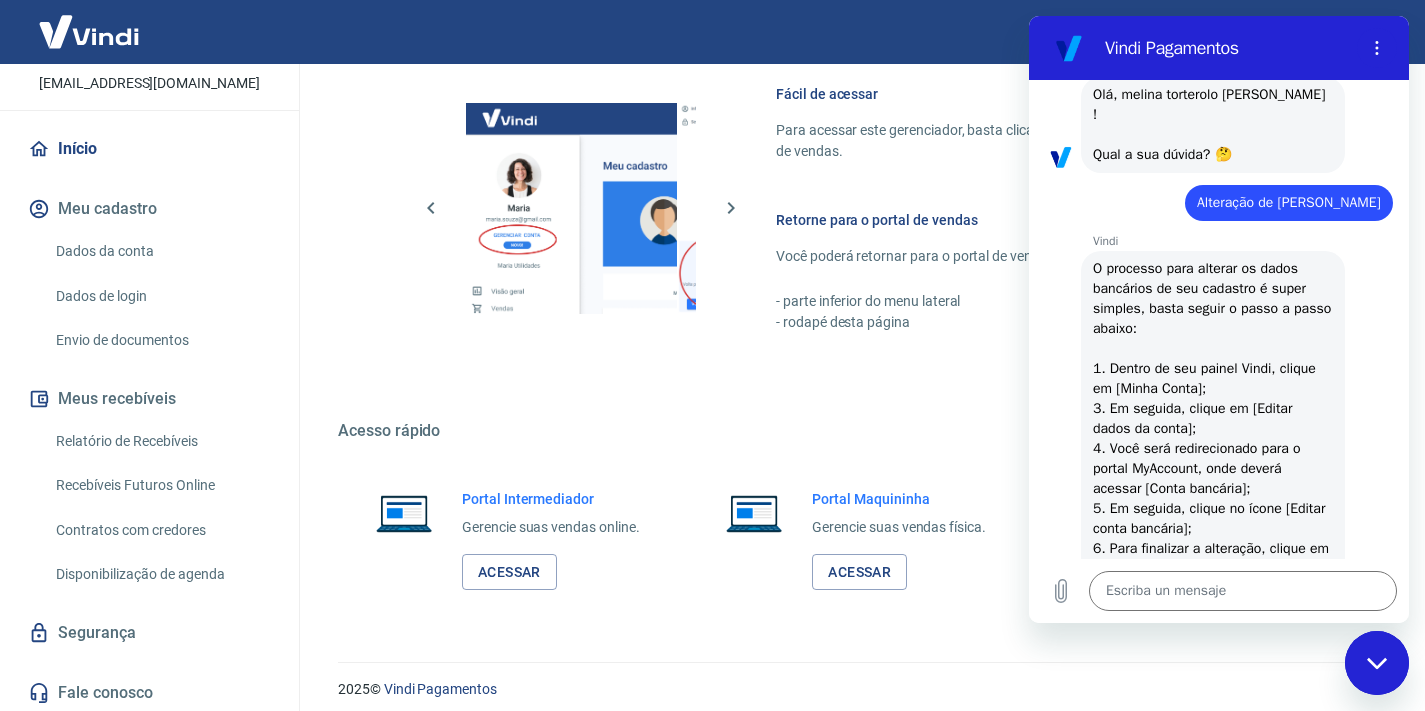 type on "x" 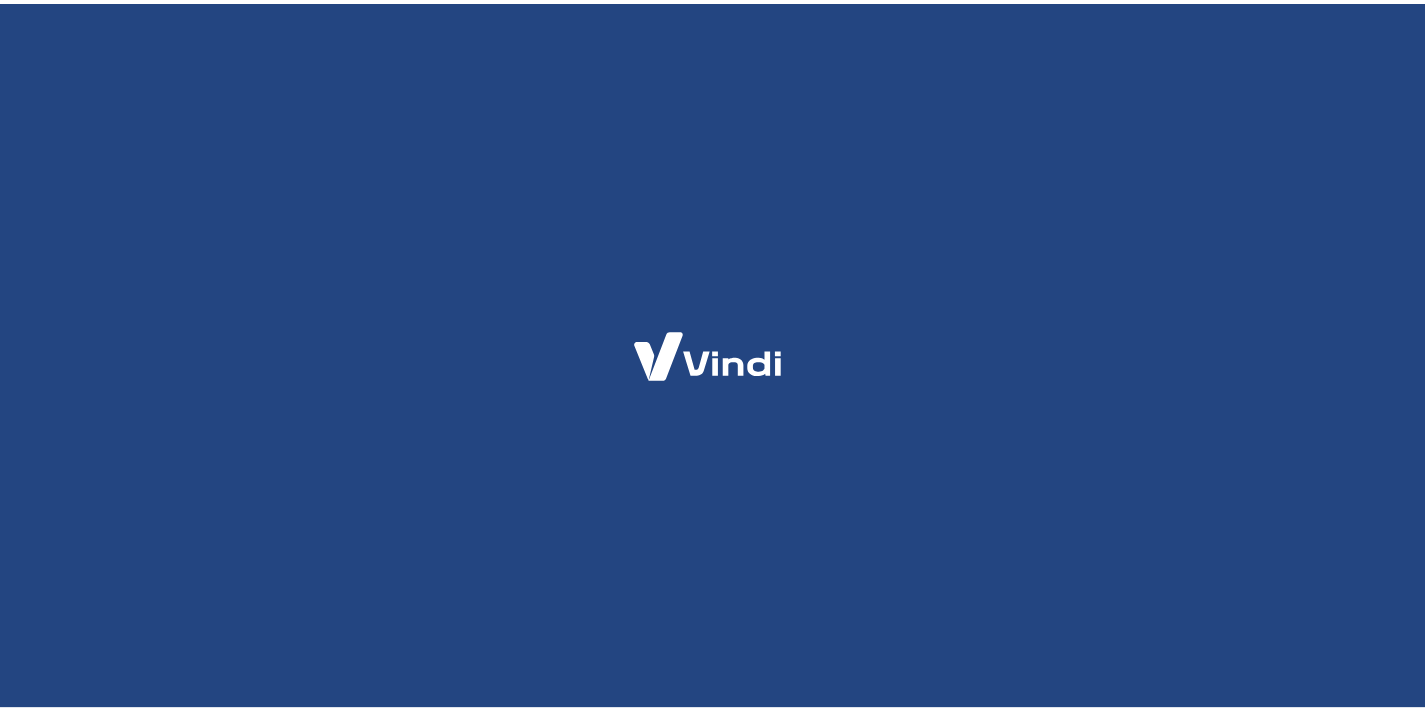 scroll, scrollTop: 0, scrollLeft: 0, axis: both 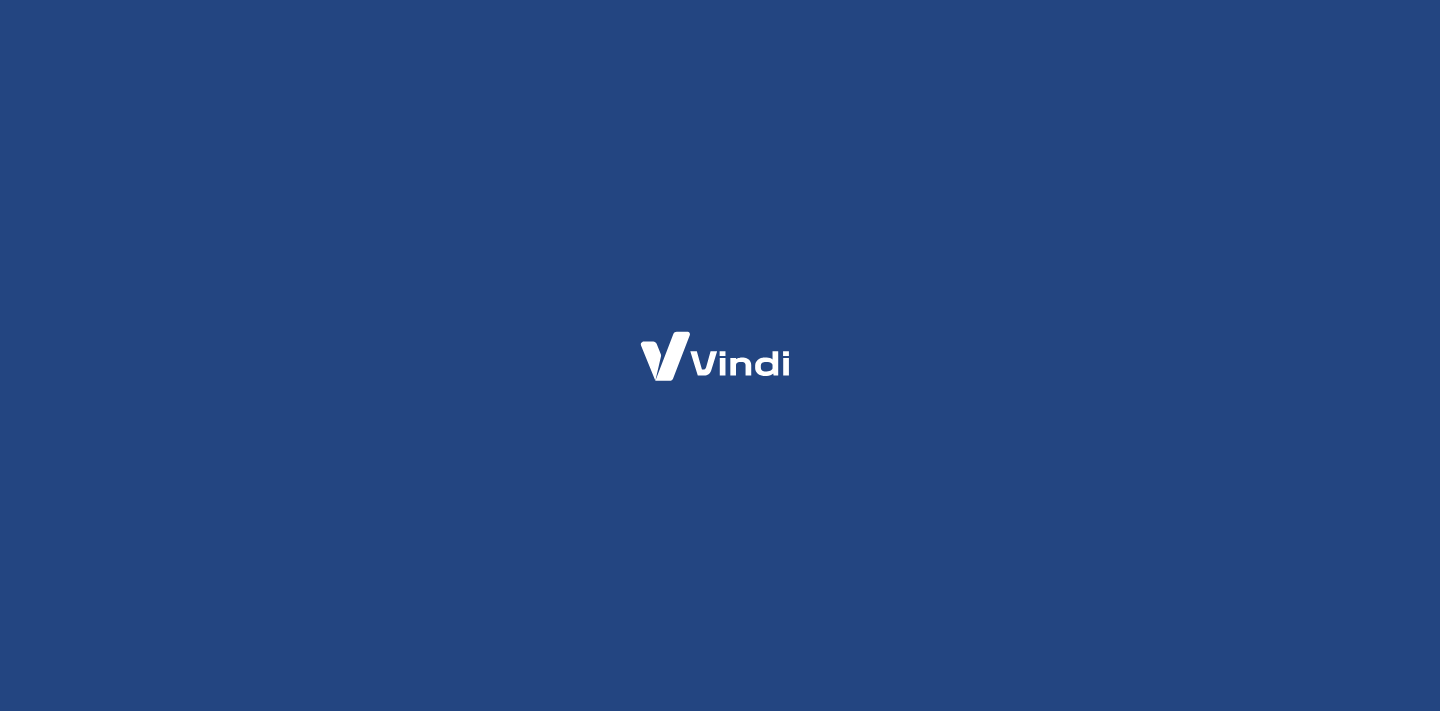 select on "RS" 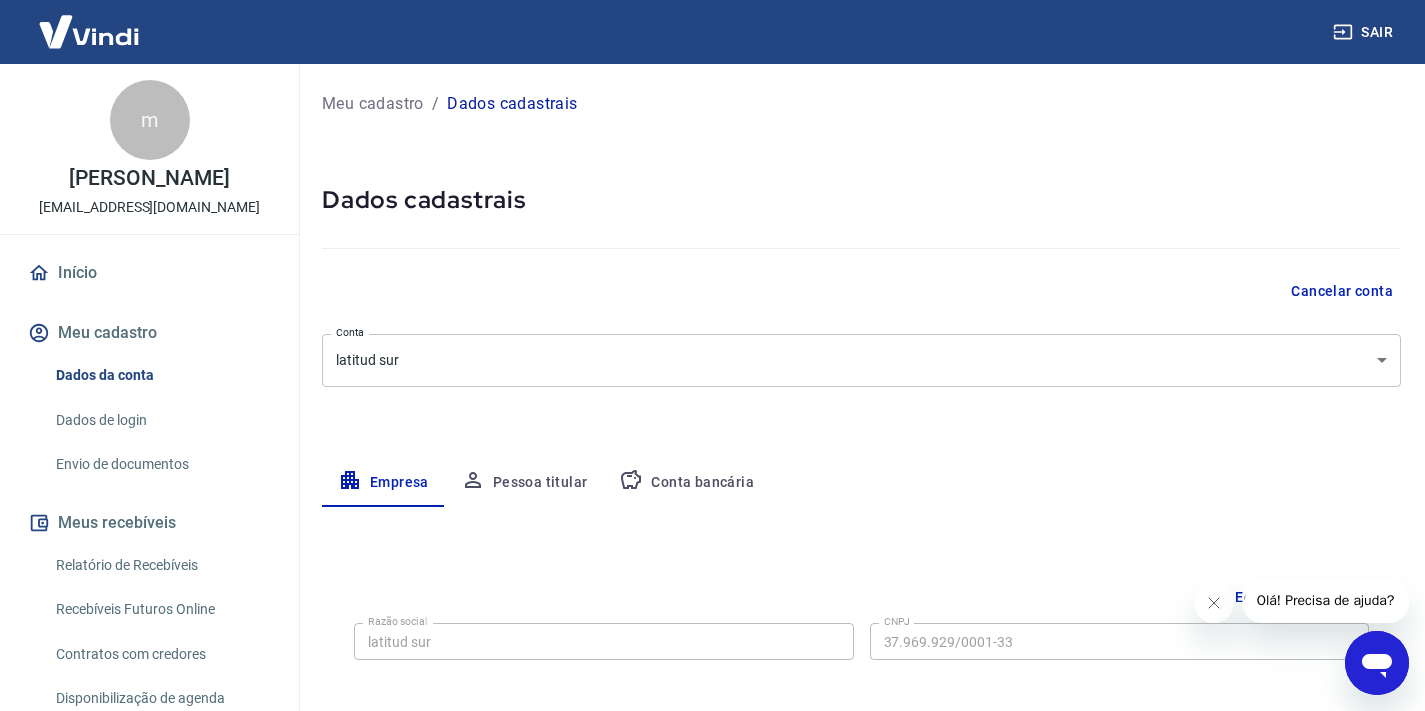 scroll, scrollTop: 4, scrollLeft: 0, axis: vertical 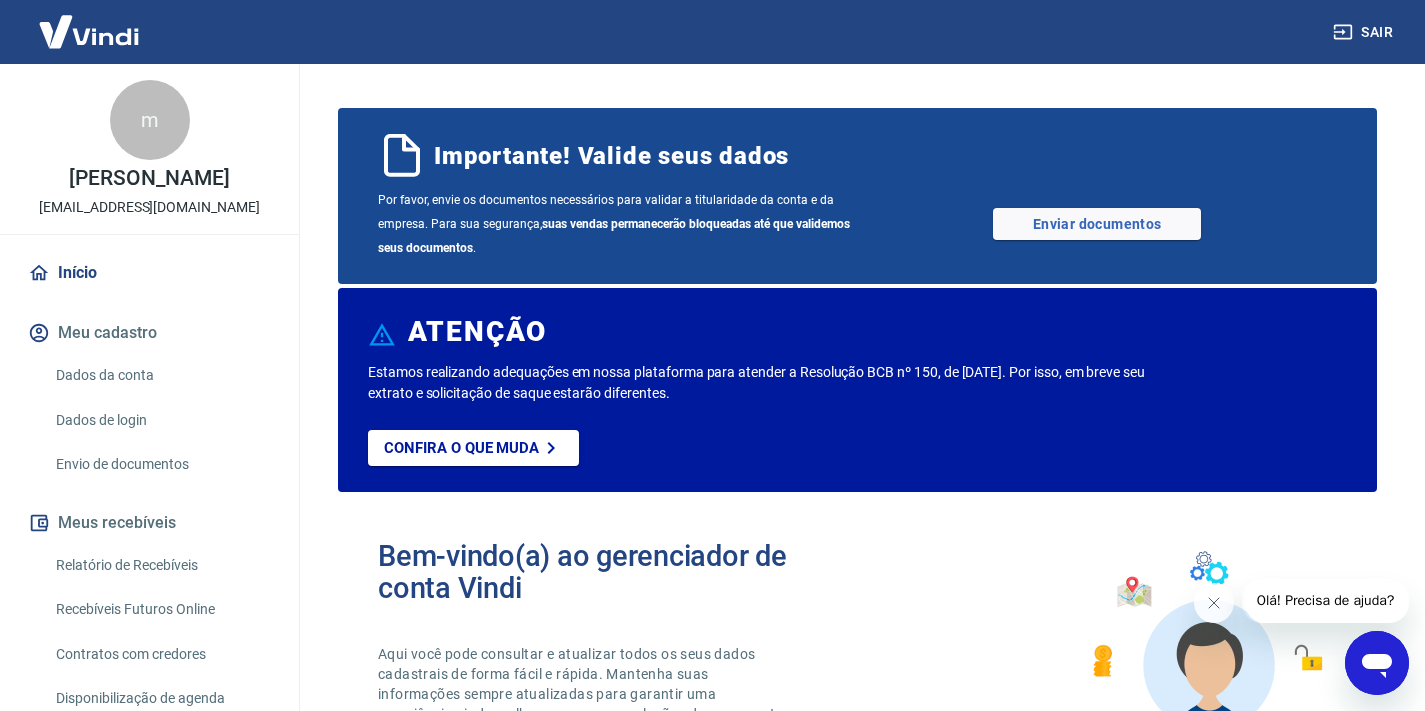 click on "Por favor, envie os documentos necessários para validar a titularidade da conta e da empresa. Para sua segurança,  suas vendas permanecerão bloqueadas até que validemos seus documentos . Enviar documentos" at bounding box center (857, 224) 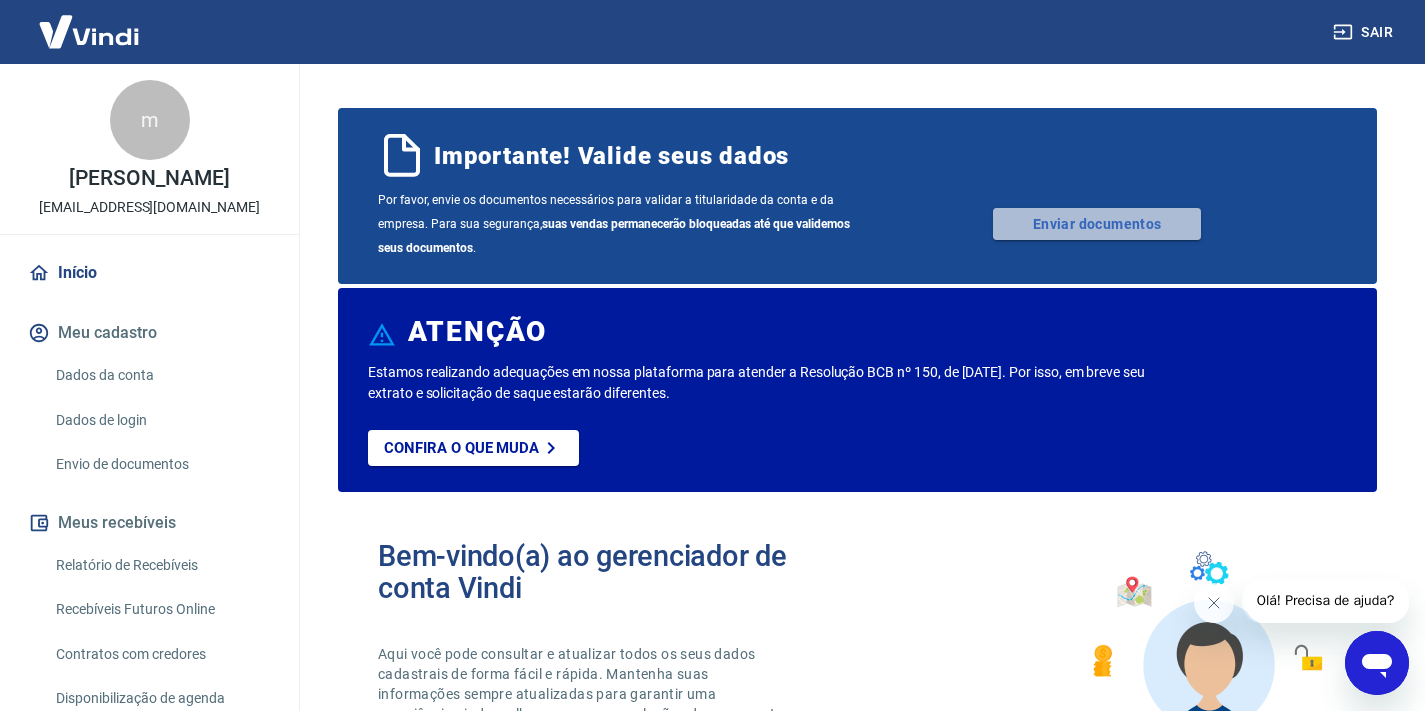 click on "Enviar documentos" at bounding box center (1097, 224) 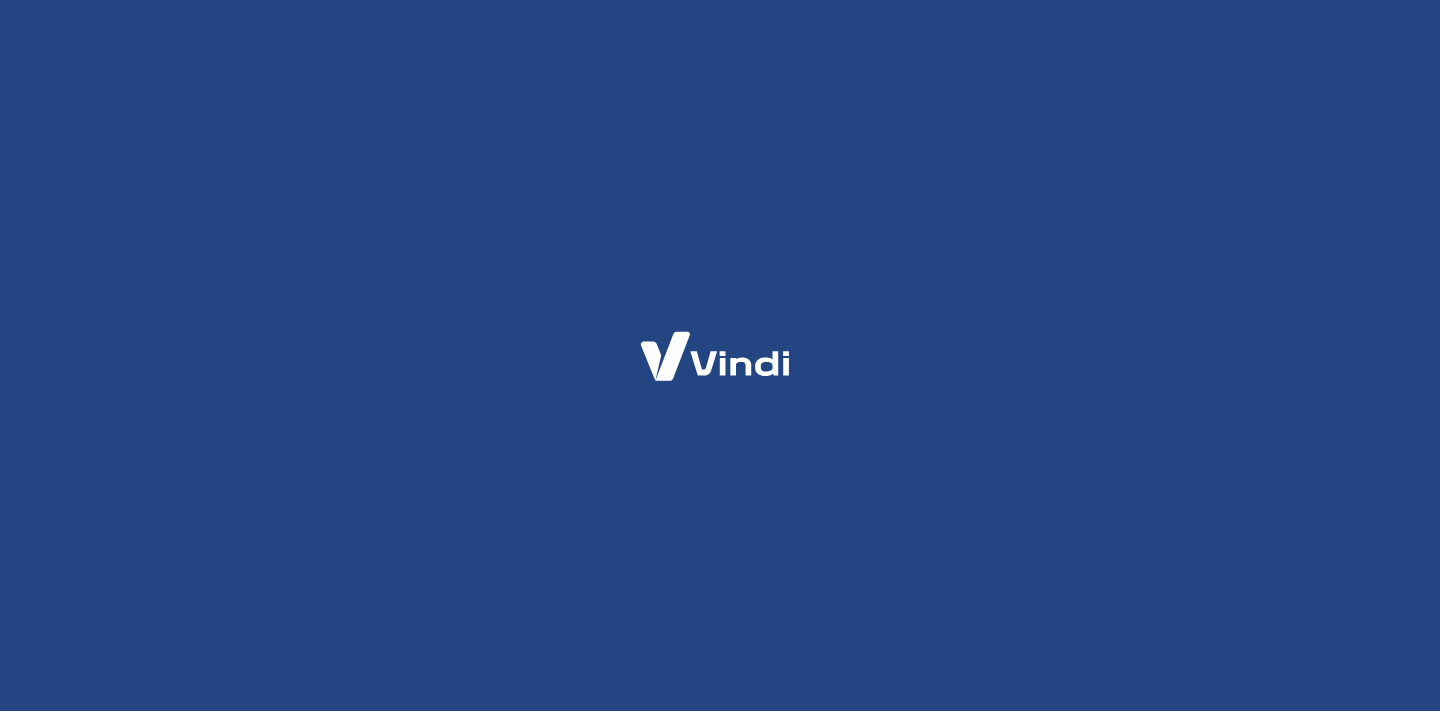 scroll, scrollTop: 0, scrollLeft: 0, axis: both 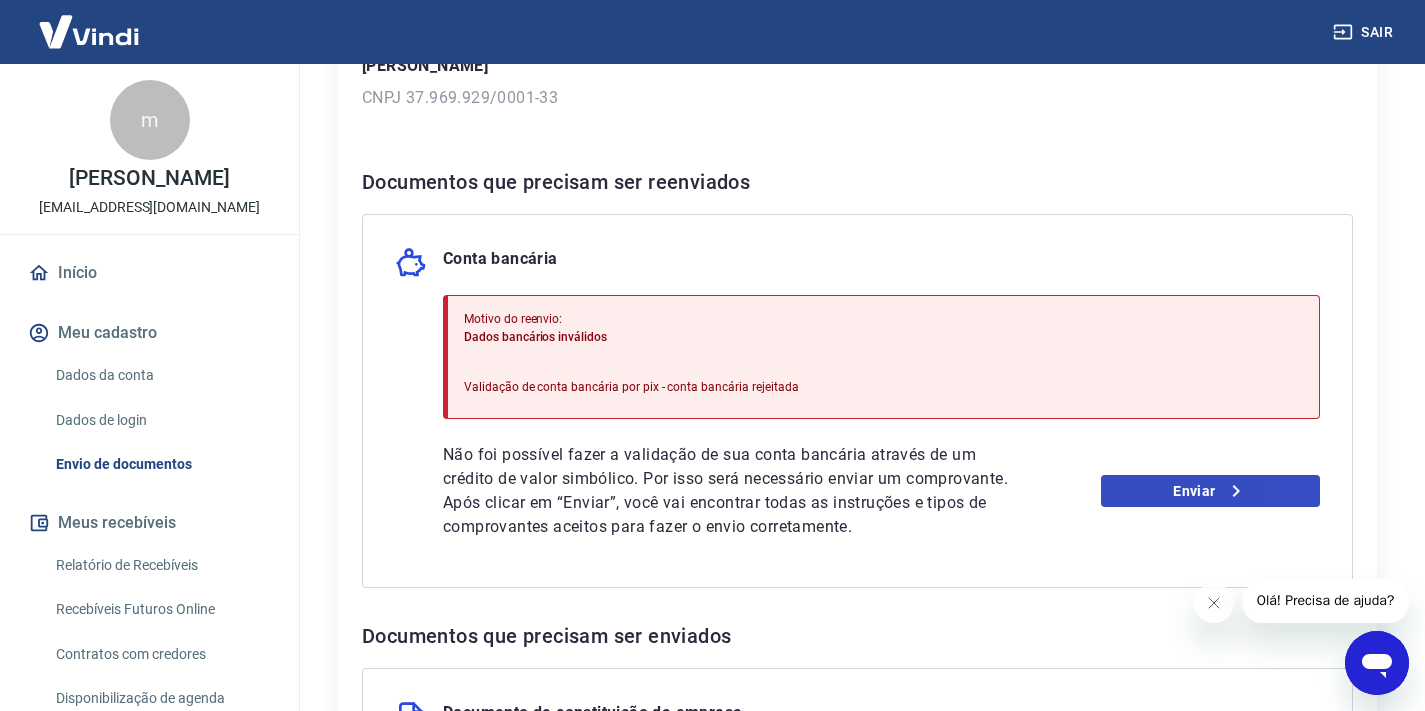 click on "Enviar" at bounding box center (1210, 491) 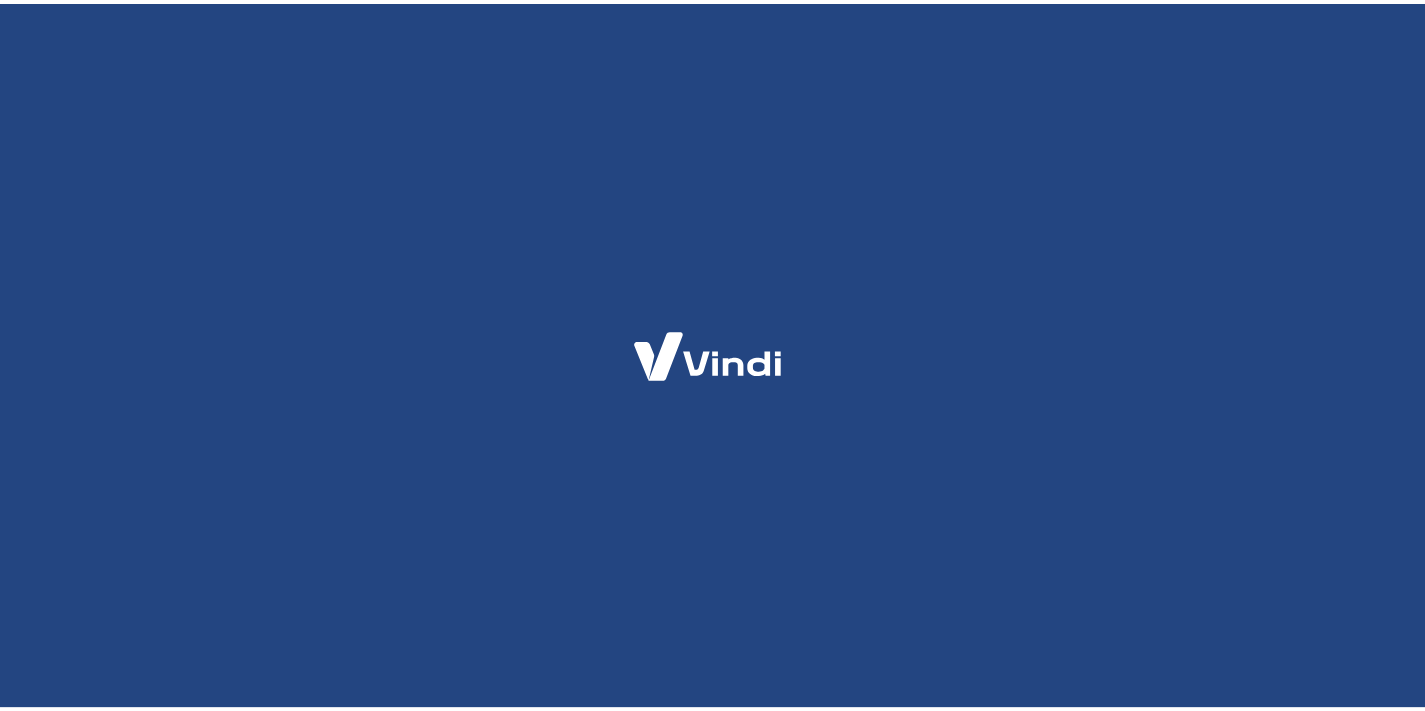 scroll, scrollTop: 0, scrollLeft: 0, axis: both 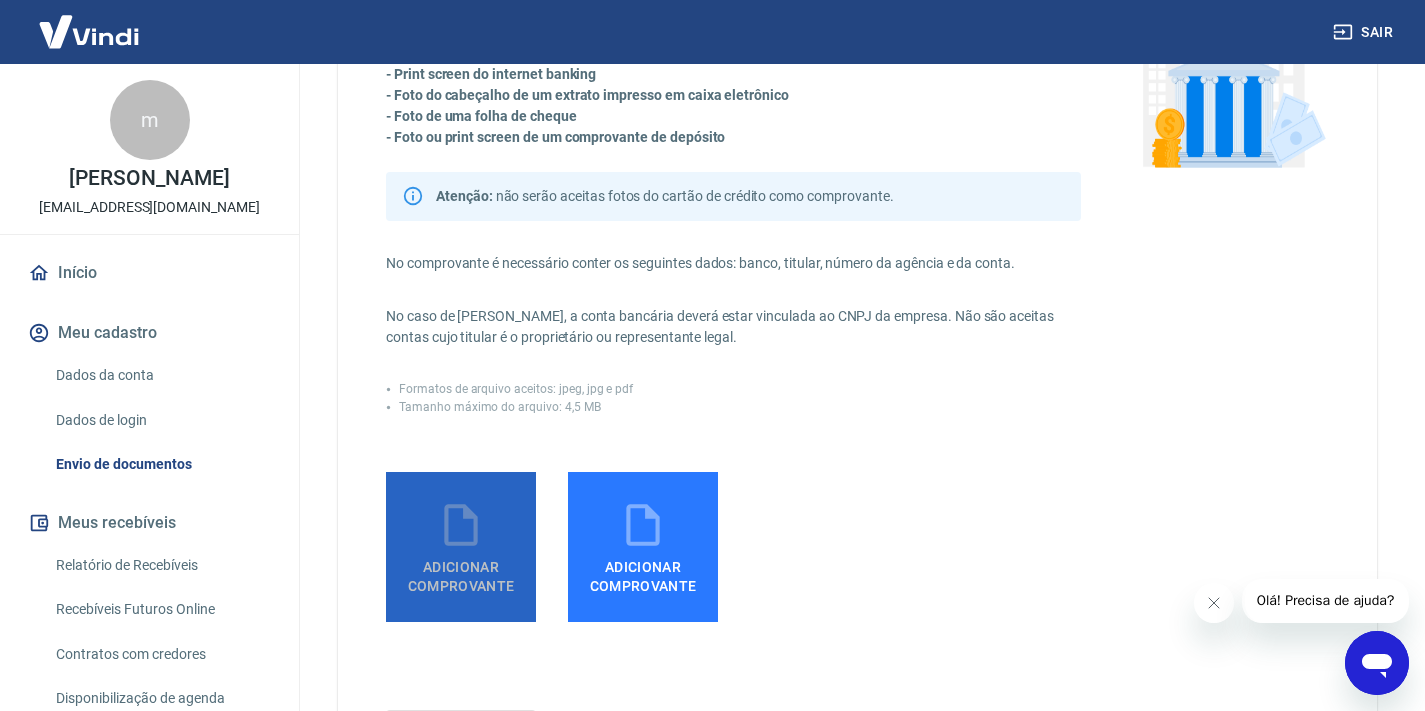 click on "Adicionar comprovante" at bounding box center [461, 572] 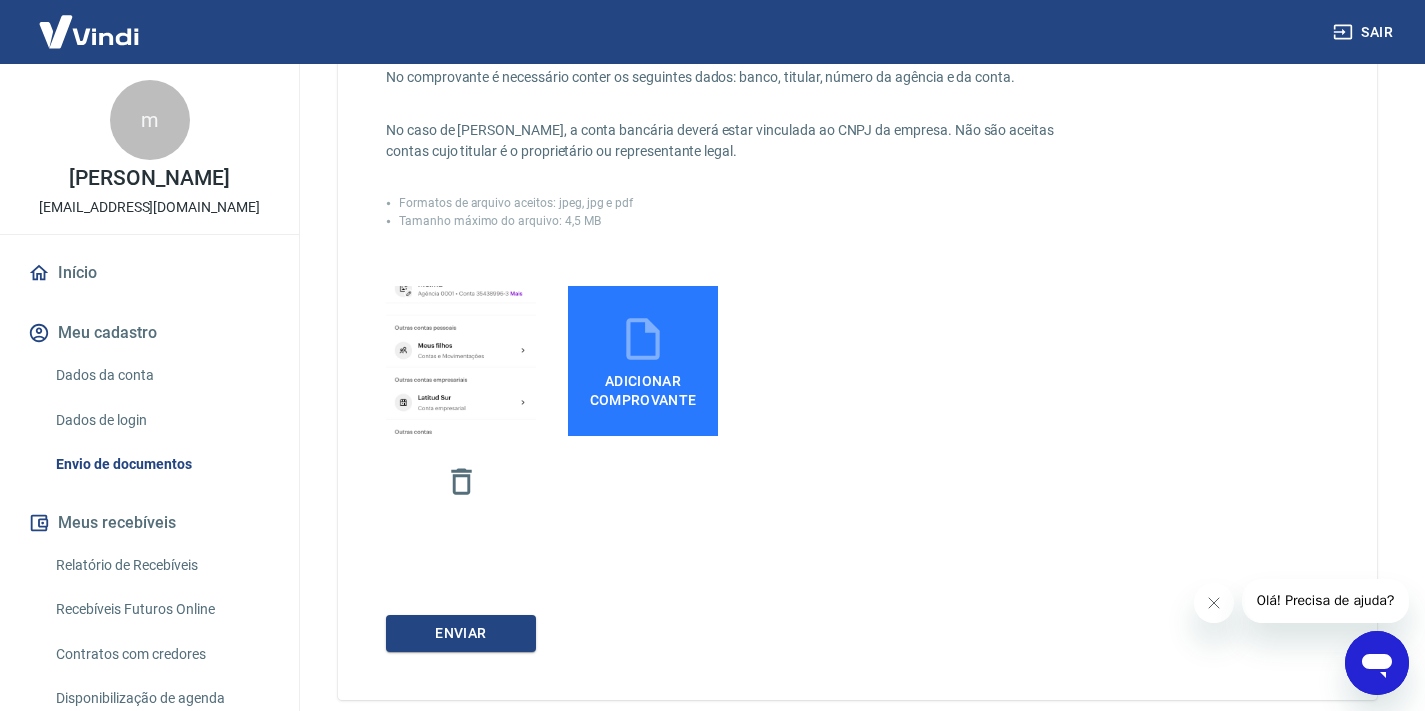 scroll, scrollTop: 485, scrollLeft: 0, axis: vertical 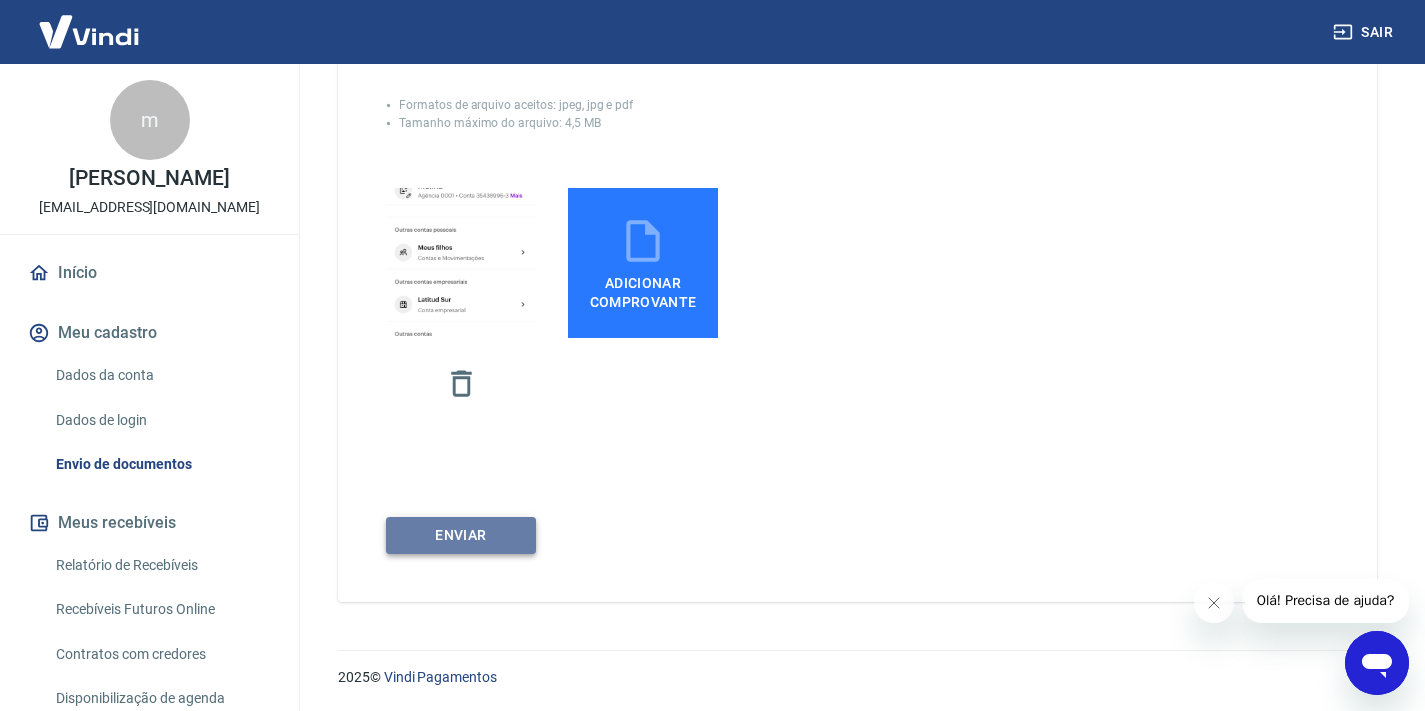 click on "ENVIAR" at bounding box center (461, 535) 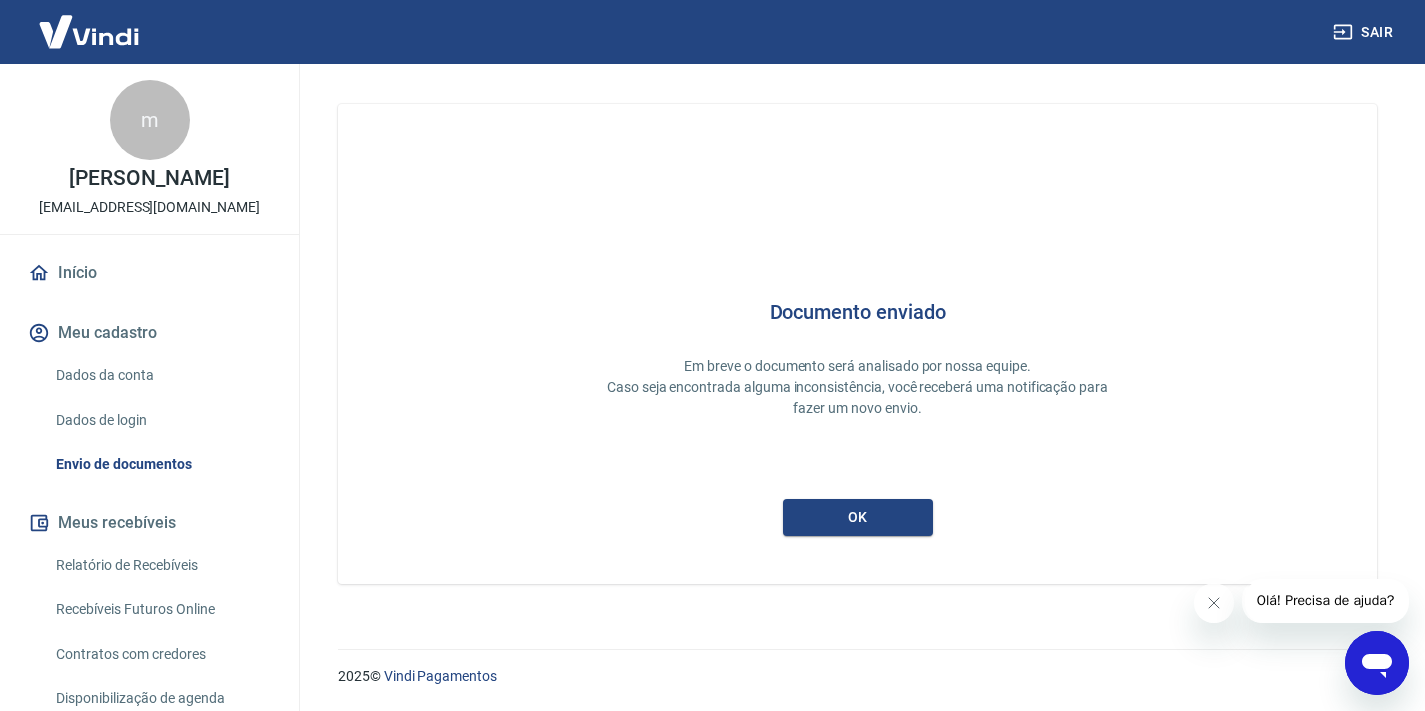 scroll, scrollTop: 0, scrollLeft: 0, axis: both 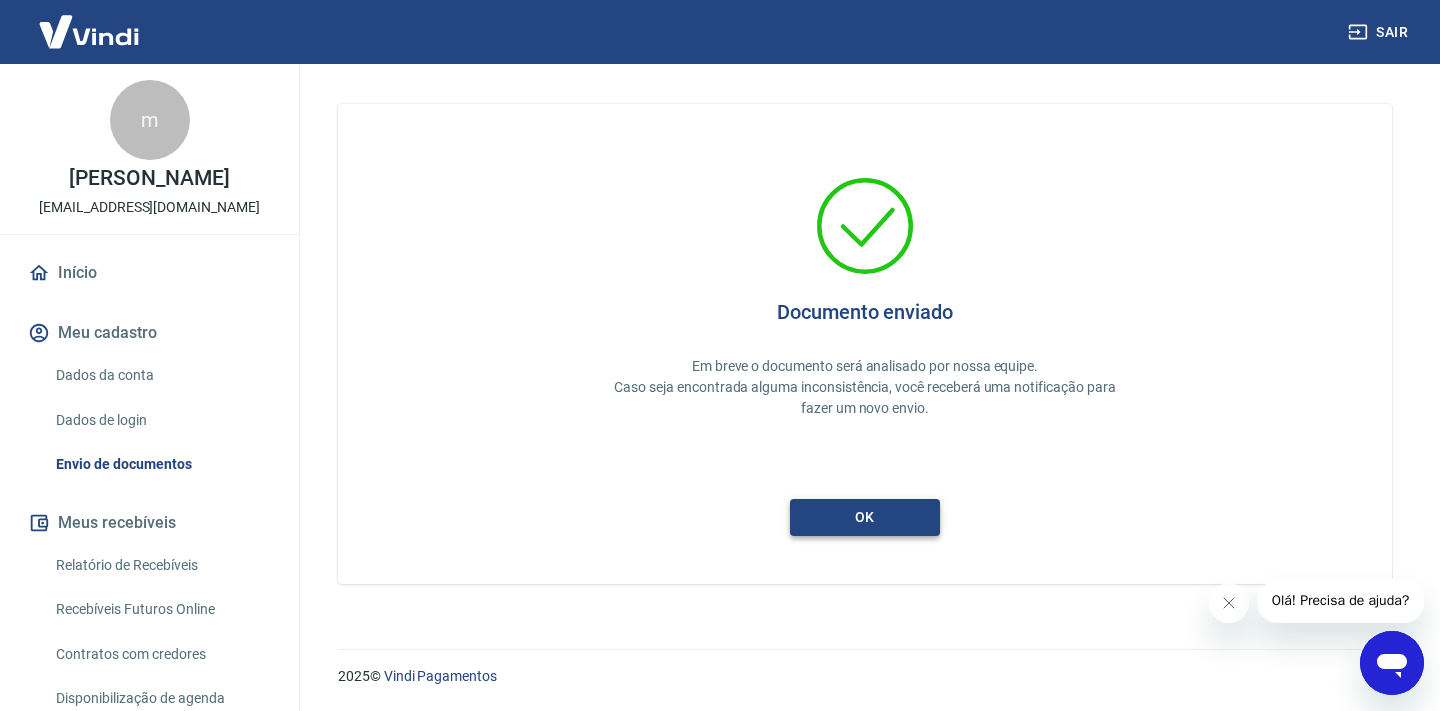 click on "ok" at bounding box center [865, 517] 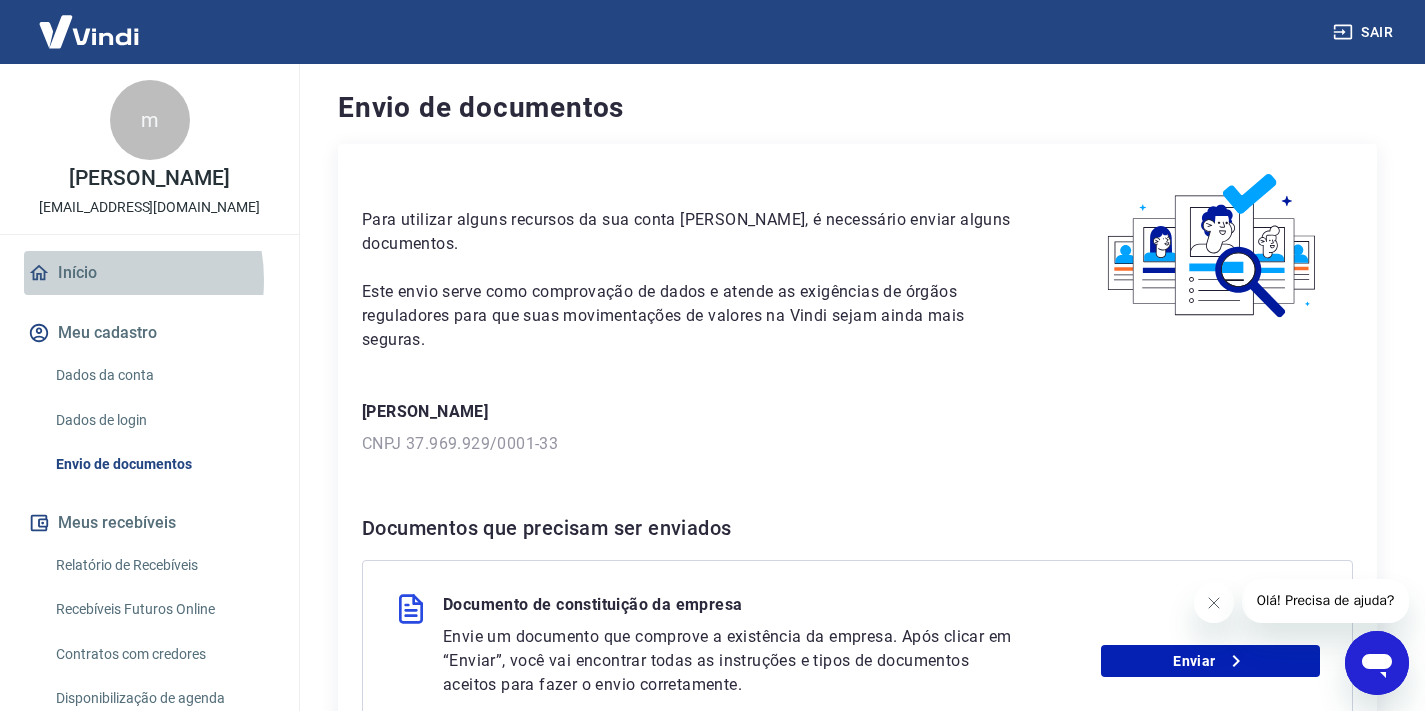 click on "Início" at bounding box center (149, 273) 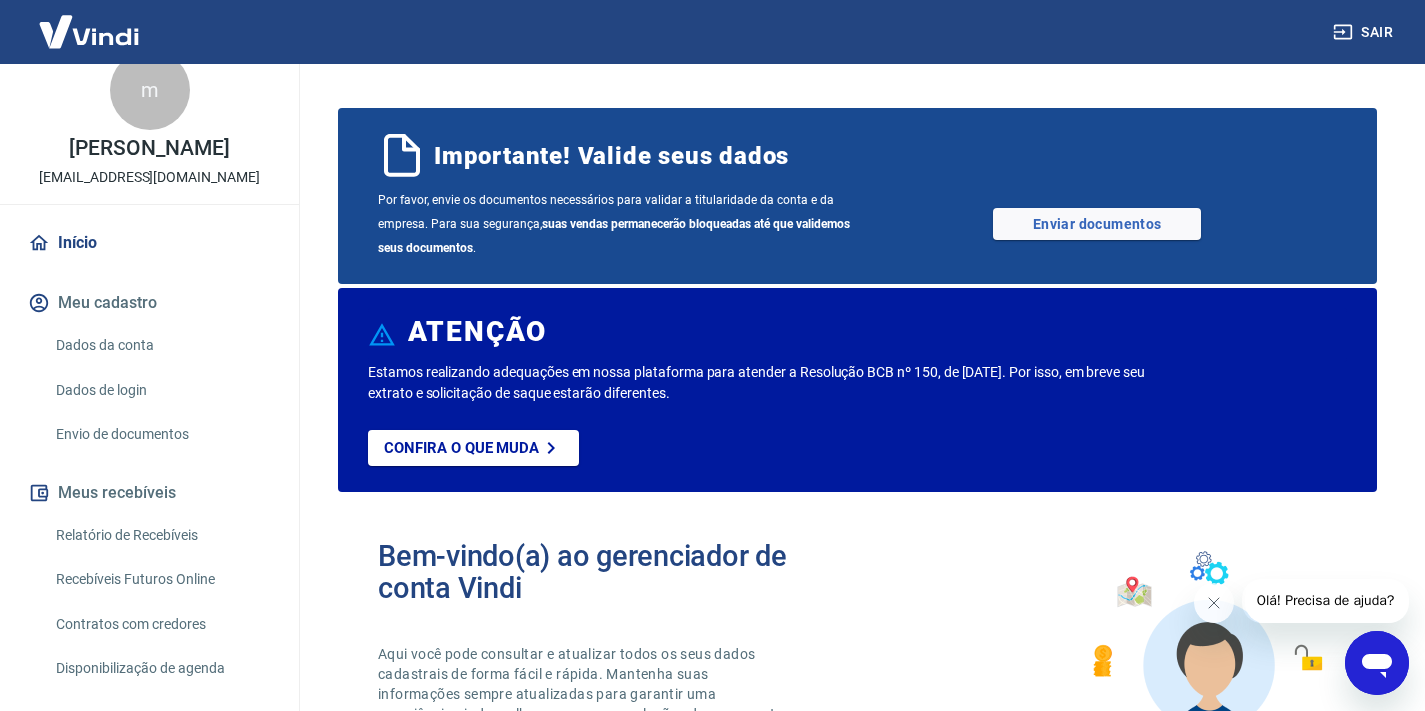scroll, scrollTop: 366, scrollLeft: 0, axis: vertical 